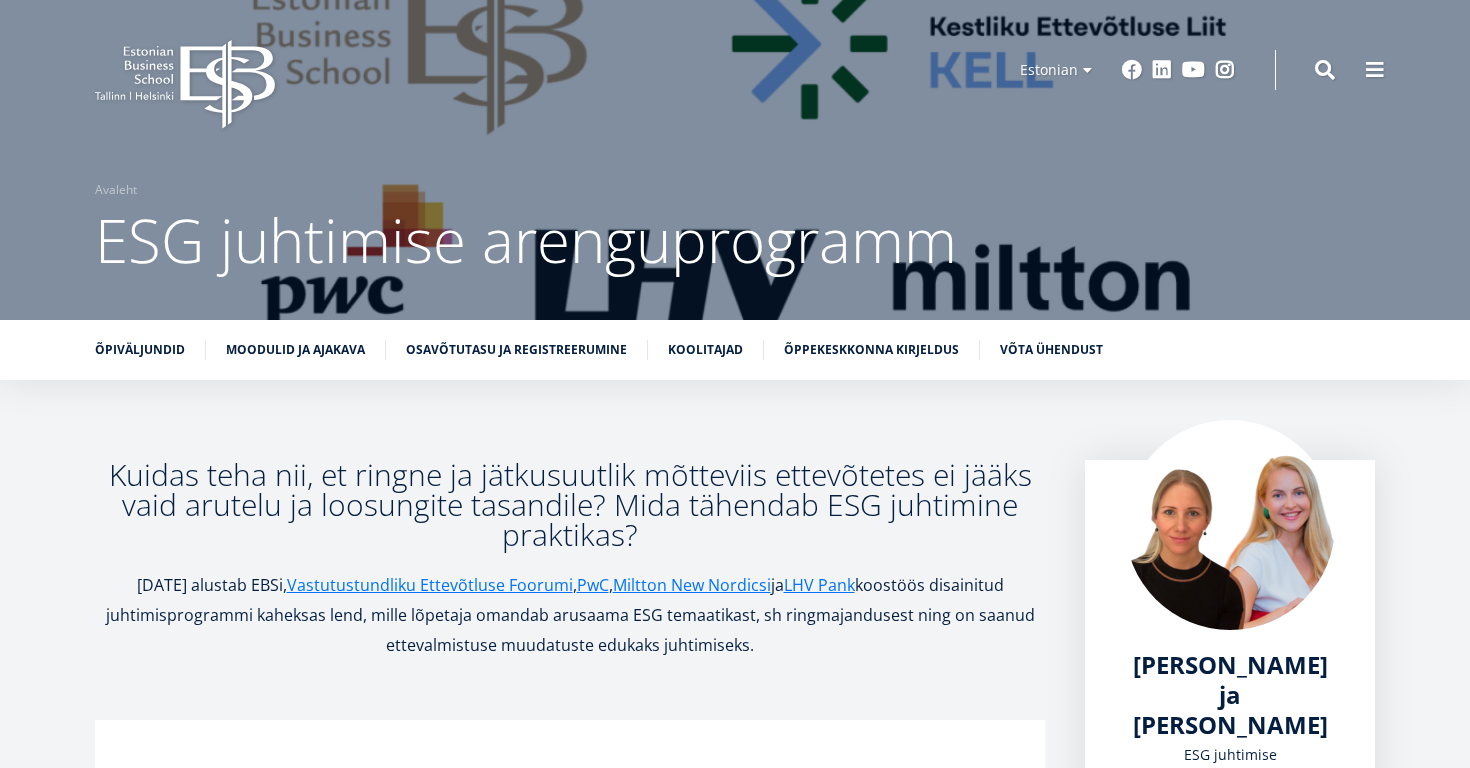 scroll, scrollTop: 0, scrollLeft: 0, axis: both 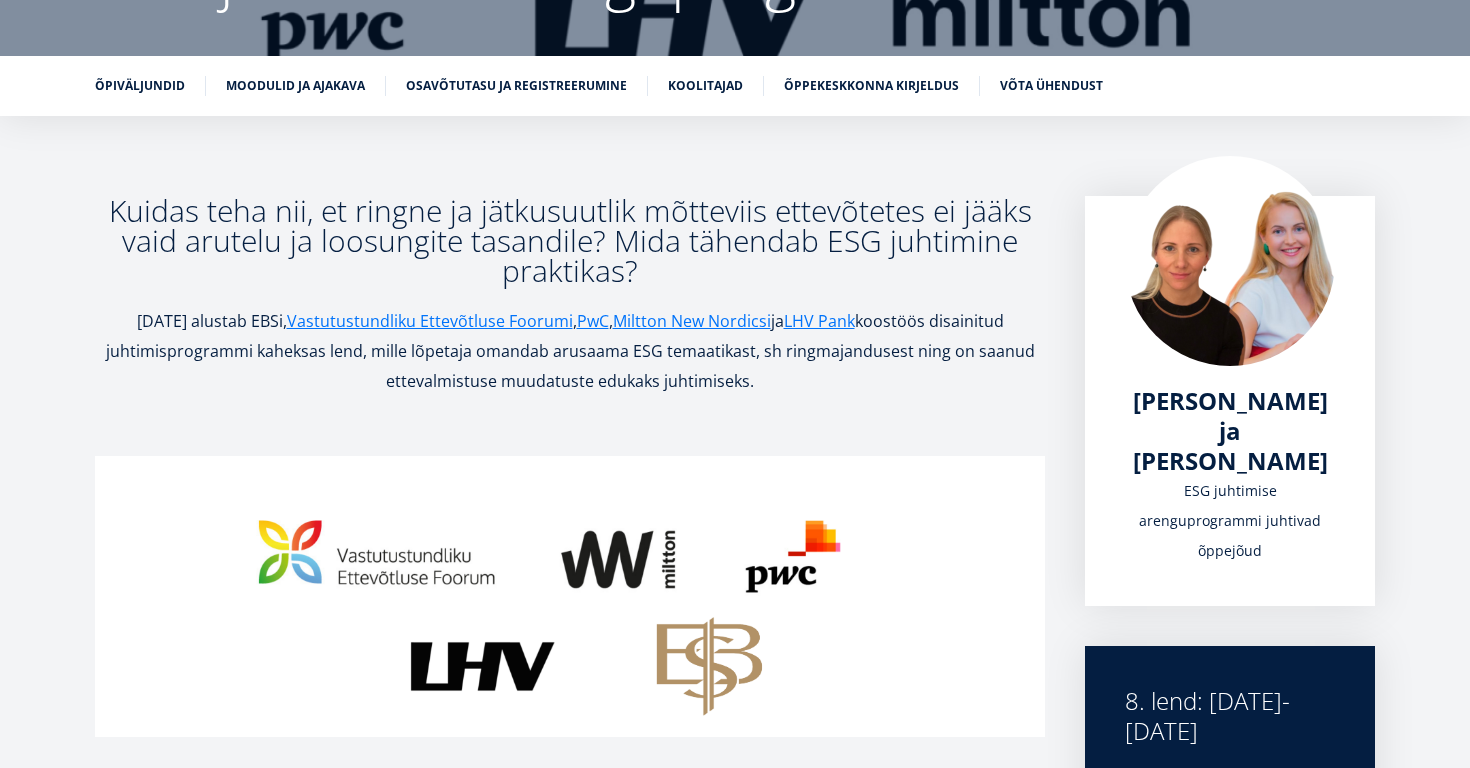 drag, startPoint x: 907, startPoint y: 402, endPoint x: 900, endPoint y: 390, distance: 13.892444 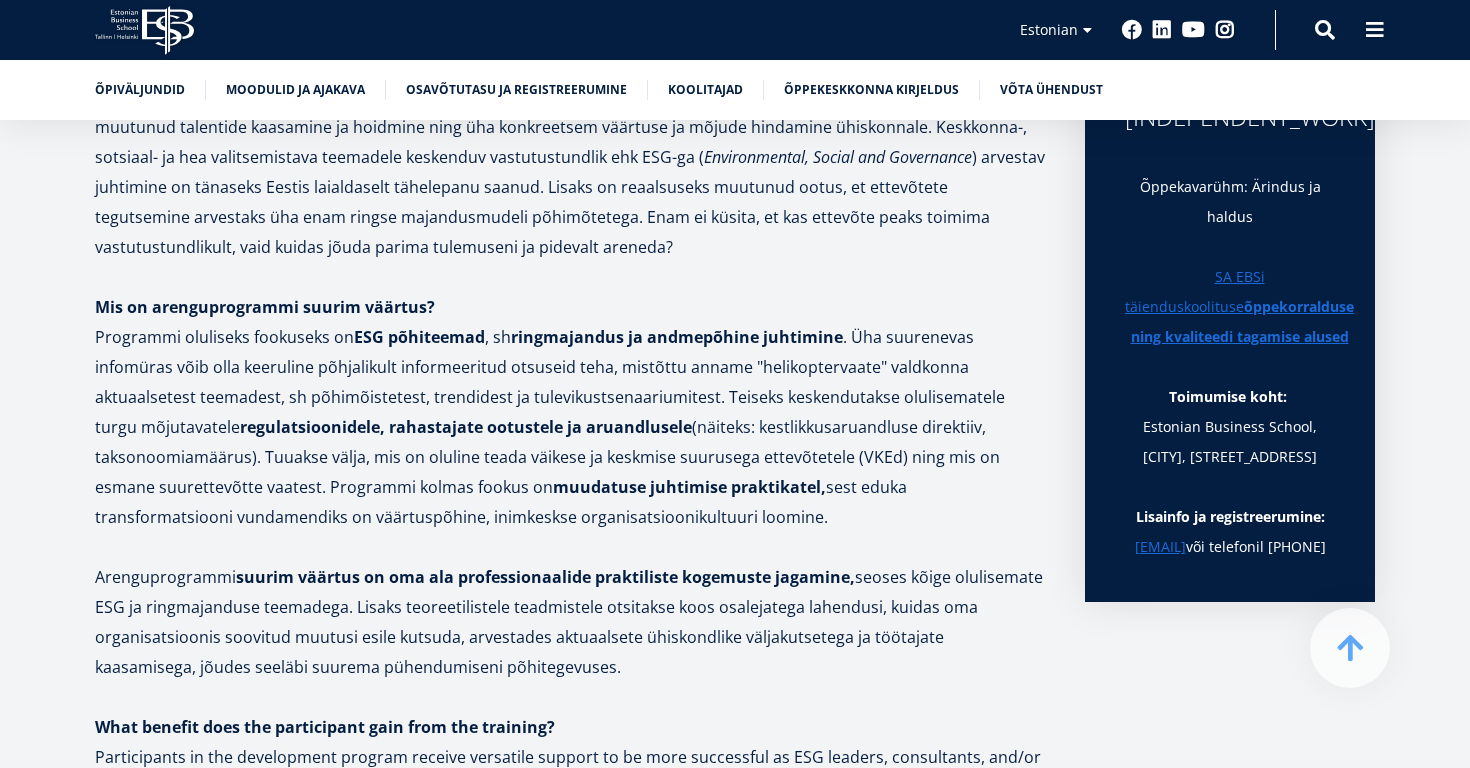 scroll, scrollTop: 1021, scrollLeft: 0, axis: vertical 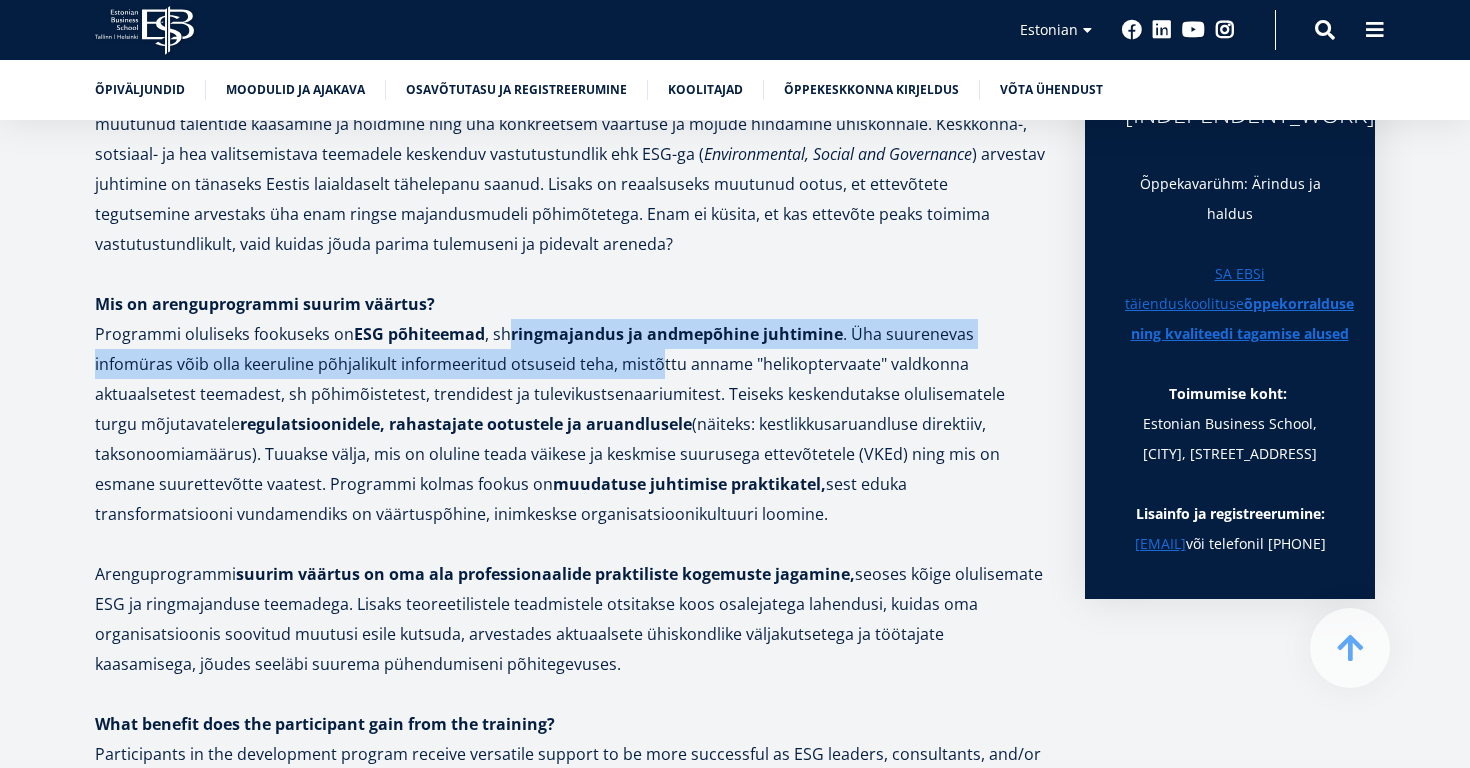 drag, startPoint x: 515, startPoint y: 347, endPoint x: 653, endPoint y: 360, distance: 138.61096 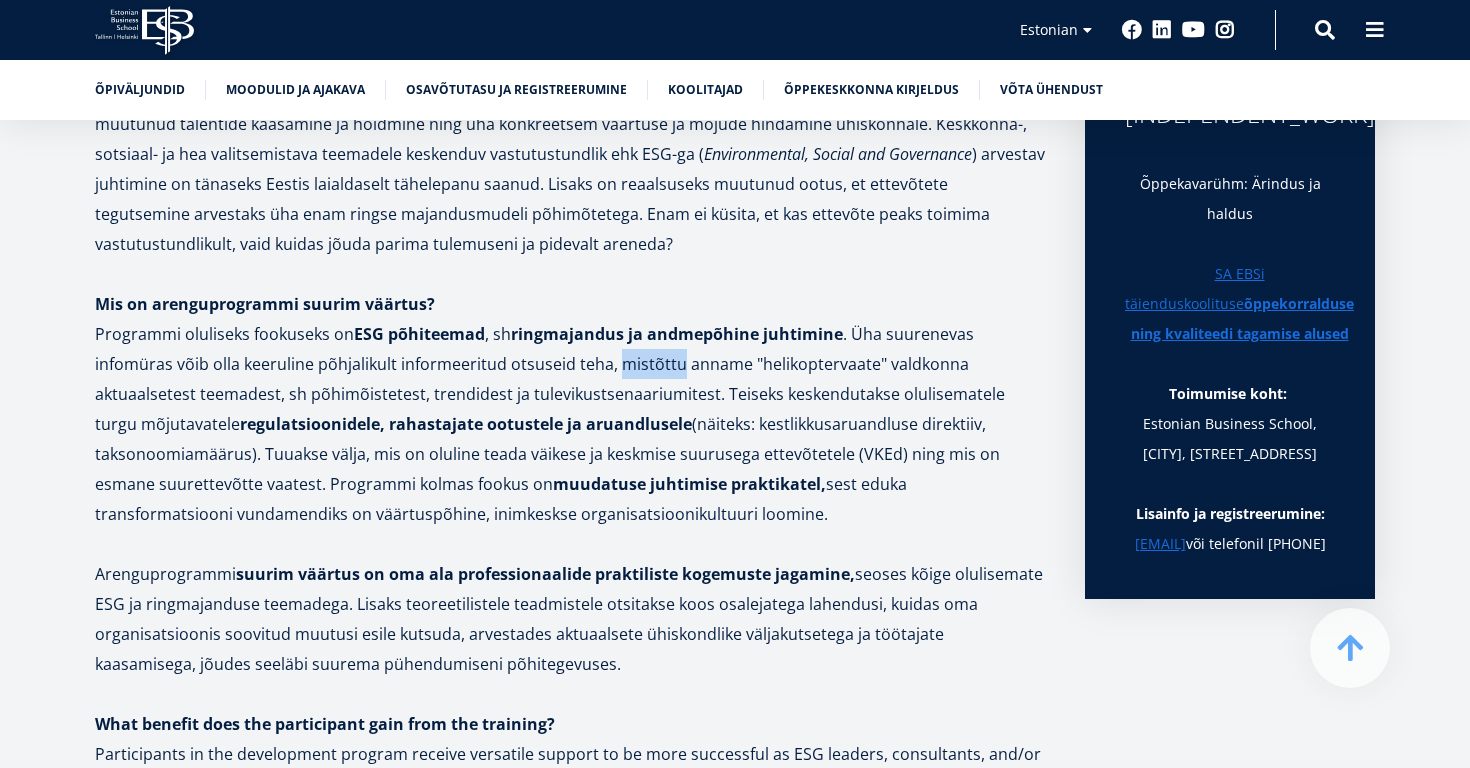click on "Programmi oluliseks fookuseks on ESG põhiteemad , sh ringmajandus ja andmepõhine juhtimine . Üha suurenevas infomüras võib olla keeruline põhjalikult informeeritud otsuseid teha, mistõttu anname "helikoptervaate" valdkonna aktuaalsetest teemadest, sh põhimõistetest, trendidest ja tulevikustsenaariumitest. Teiseks keskendutakse olulisematele turgu mõjutavatele regulatsioonidele, rahastajate ootustele ja aruandlusele (näiteks: kestlikkusaruandluse direktiiv, taksonoomiamäärus). Tuuakse välja, mis on oluline teada väikese ja keskmise suurusega ettevõtetele (VKEd) ning mis on esmane suurettevõtte vaatest. Programmi kolmas fookus on muudatuse juhtimise praktikatel, sest eduka transformatsiooni vundamendiks on väärtuspõhine, inimkeskse organisatsioonikultuuri loomine." at bounding box center [570, 424] 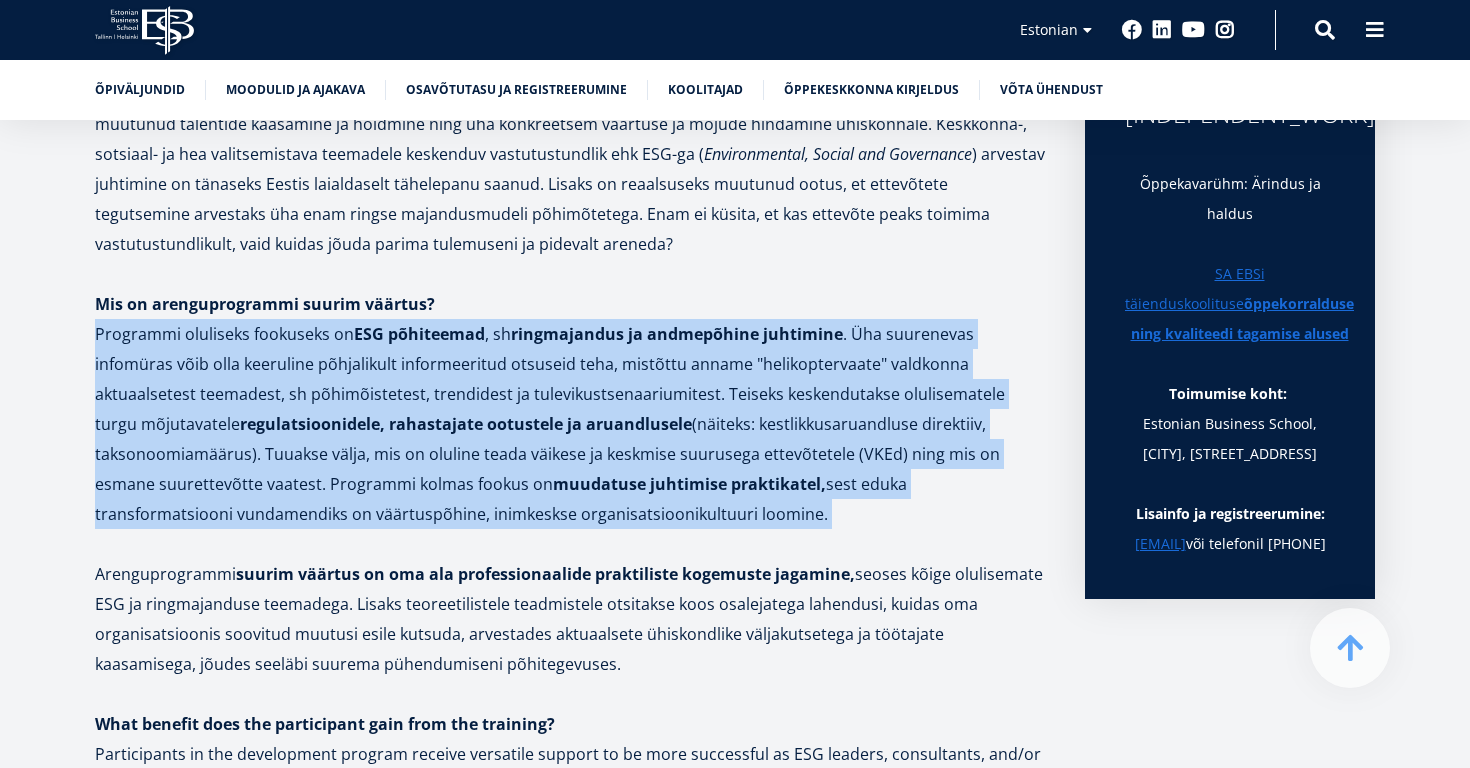 click on "Programmi oluliseks fookuseks on ESG põhiteemad , sh ringmajandus ja andmepõhine juhtimine . Üha suurenevas infomüras võib olla keeruline põhjalikult informeeritud otsuseid teha, mistõttu anname "helikoptervaate" valdkonna aktuaalsetest teemadest, sh põhimõistetest, trendidest ja tulevikustsenaariumitest. Teiseks keskendutakse olulisematele turgu mõjutavatele regulatsioonidele, rahastajate ootustele ja aruandlusele (näiteks: kestlikkusaruandluse direktiiv, taksonoomiamäärus). Tuuakse välja, mis on oluline teada väikese ja keskmise suurusega ettevõtetele (VKEd) ning mis on esmane suurettevõtte vaatest. Programmi kolmas fookus on muudatuse juhtimise praktikatel, sest eduka transformatsiooni vundamendiks on väärtuspõhine, inimkeskse organisatsioonikultuuri loomine." at bounding box center (570, 424) 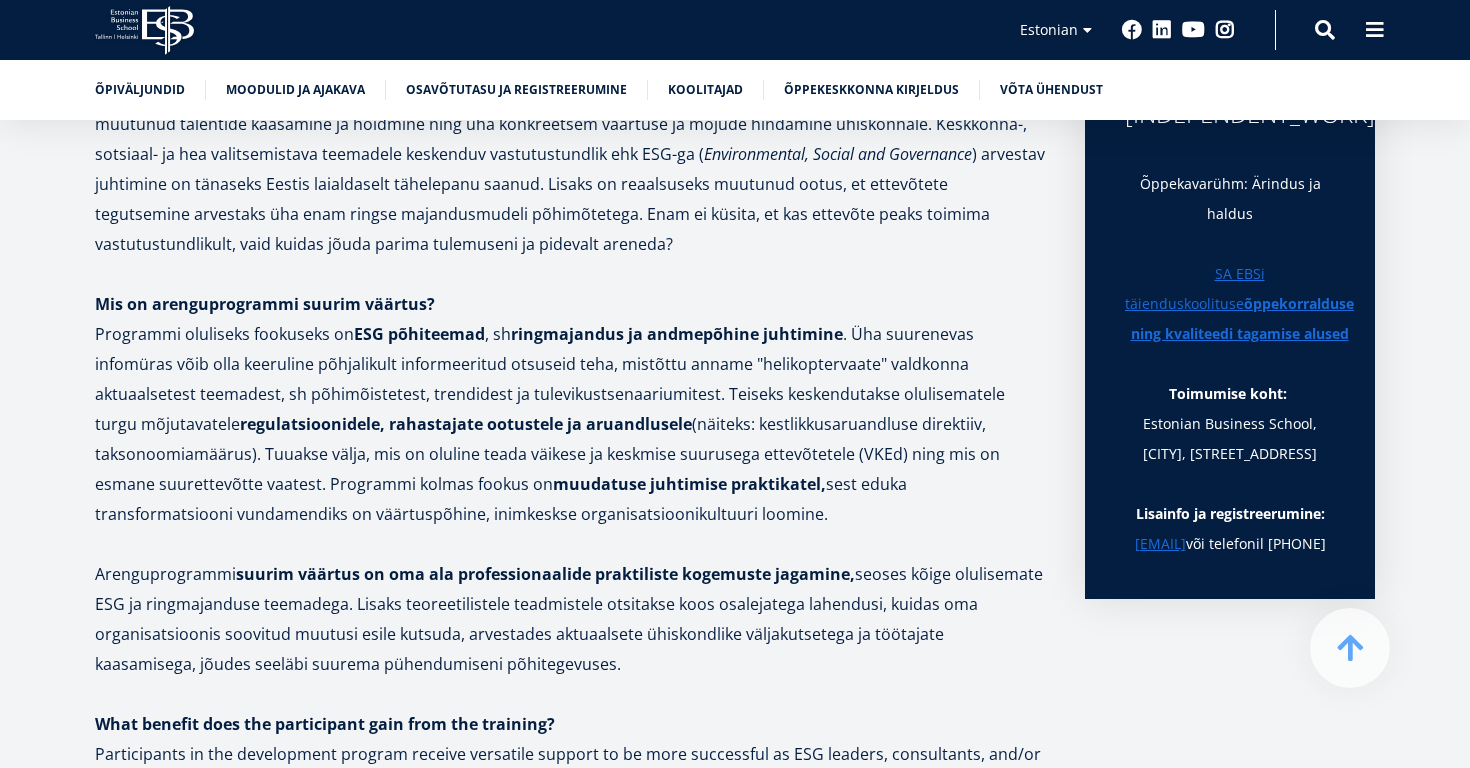 click on "Programmi oluliseks fookuseks on ESG põhiteemad , sh ringmajandus ja andmepõhine juhtimine . Üha suurenevas infomüras võib olla keeruline põhjalikult informeeritud otsuseid teha, mistõttu anname "helikoptervaate" valdkonna aktuaalsetest teemadest, sh põhimõistetest, trendidest ja tulevikustsenaariumitest. Teiseks keskendutakse olulisematele turgu mõjutavatele regulatsioonidele, rahastajate ootustele ja aruandlusele (näiteks: kestlikkusaruandluse direktiiv, taksonoomiamäärus). Tuuakse välja, mis on oluline teada väikese ja keskmise suurusega ettevõtetele (VKEd) ning mis on esmane suurettevõtte vaatest. Programmi kolmas fookus on muudatuse juhtimise praktikatel, sest eduka transformatsiooni vundamendiks on väärtuspõhine, inimkeskse organisatsioonikultuuri loomine." at bounding box center (570, 424) 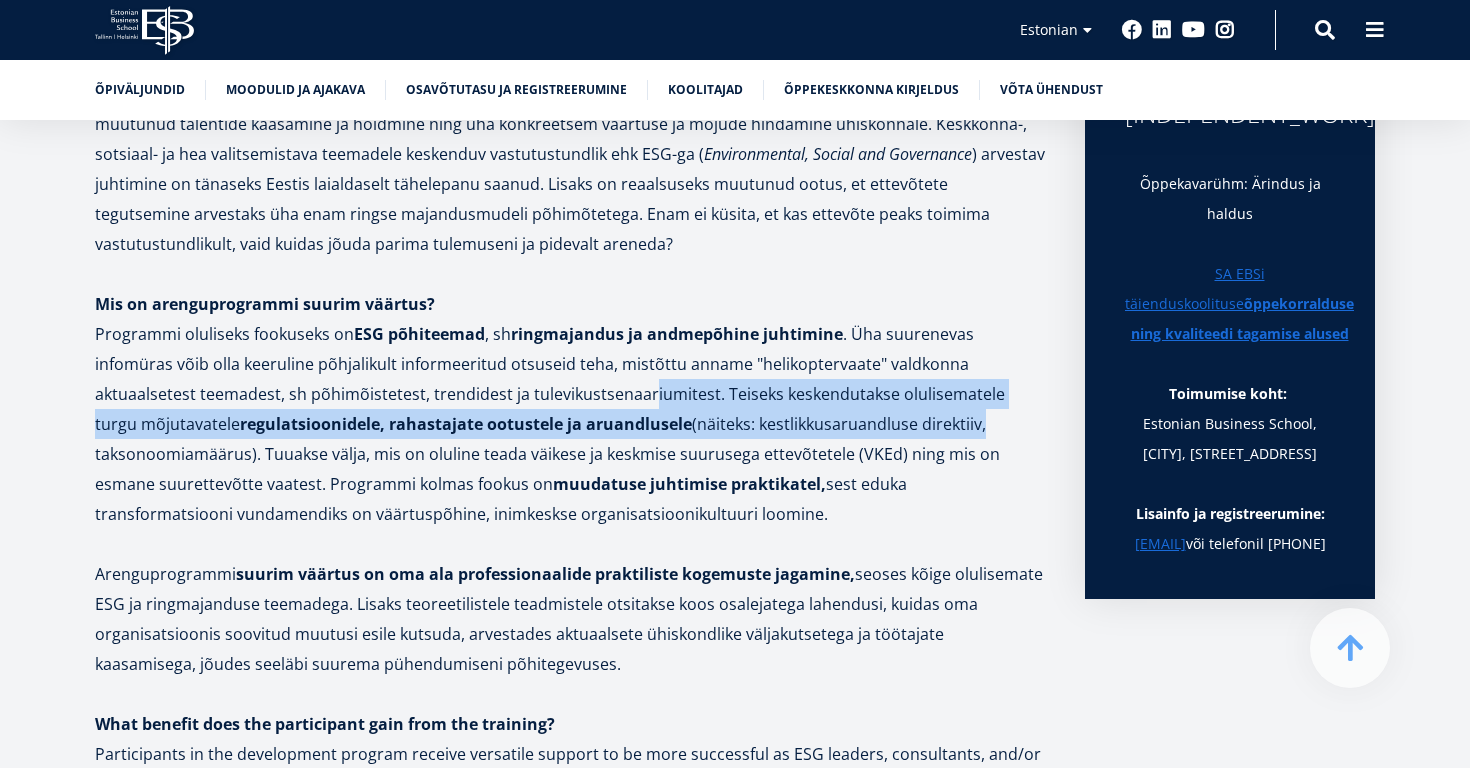 drag, startPoint x: 646, startPoint y: 390, endPoint x: 948, endPoint y: 418, distance: 303.29523 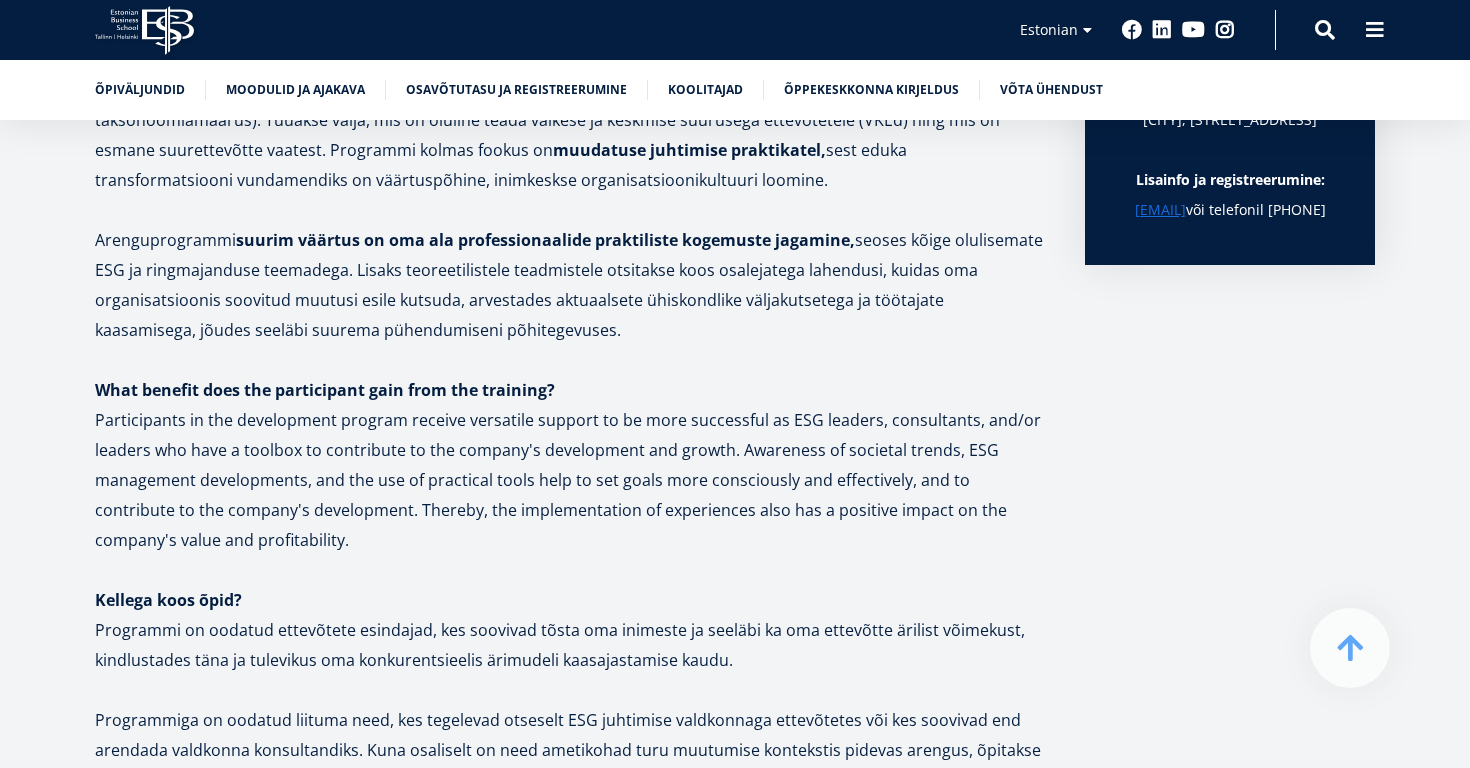 scroll, scrollTop: 1356, scrollLeft: 0, axis: vertical 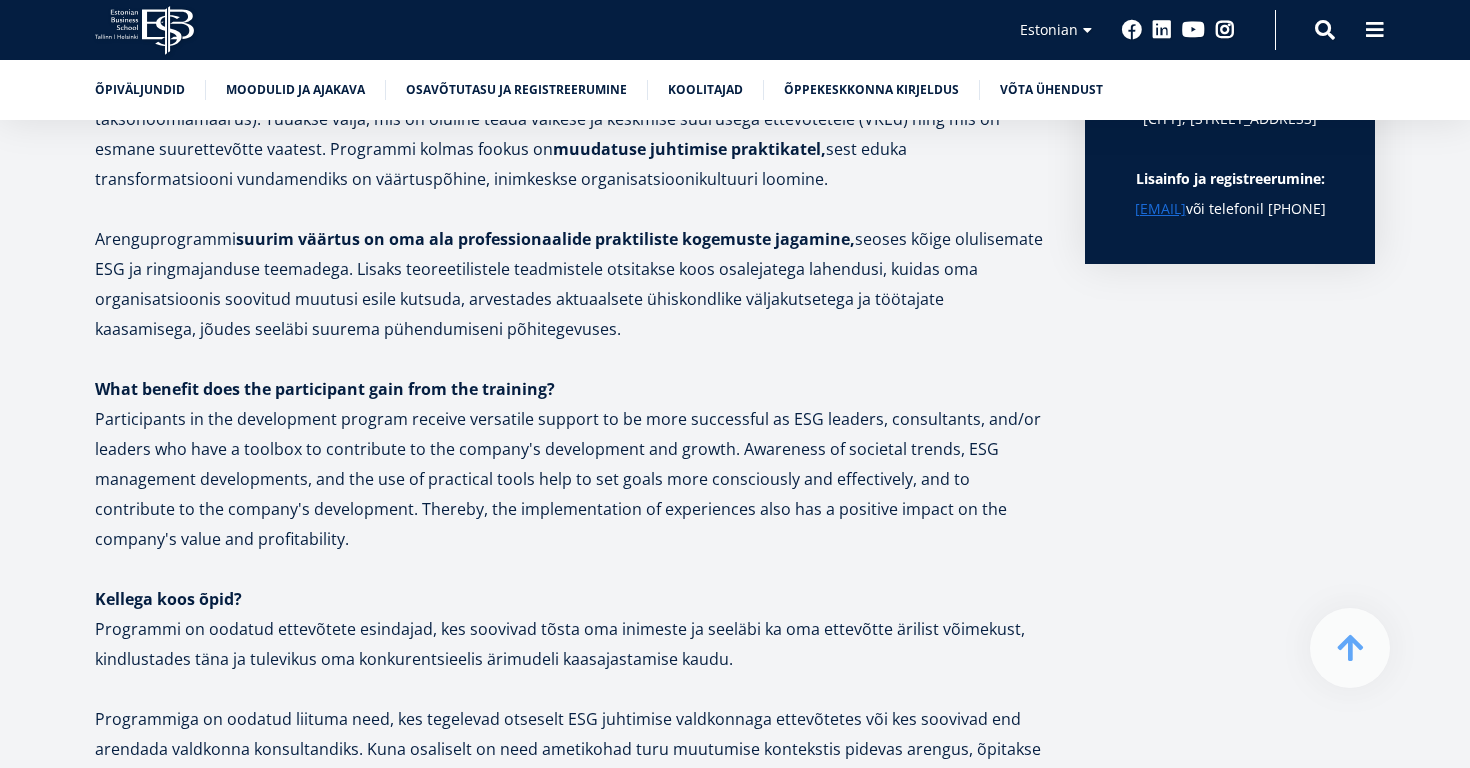 drag, startPoint x: 930, startPoint y: 503, endPoint x: 1074, endPoint y: 427, distance: 162.82506 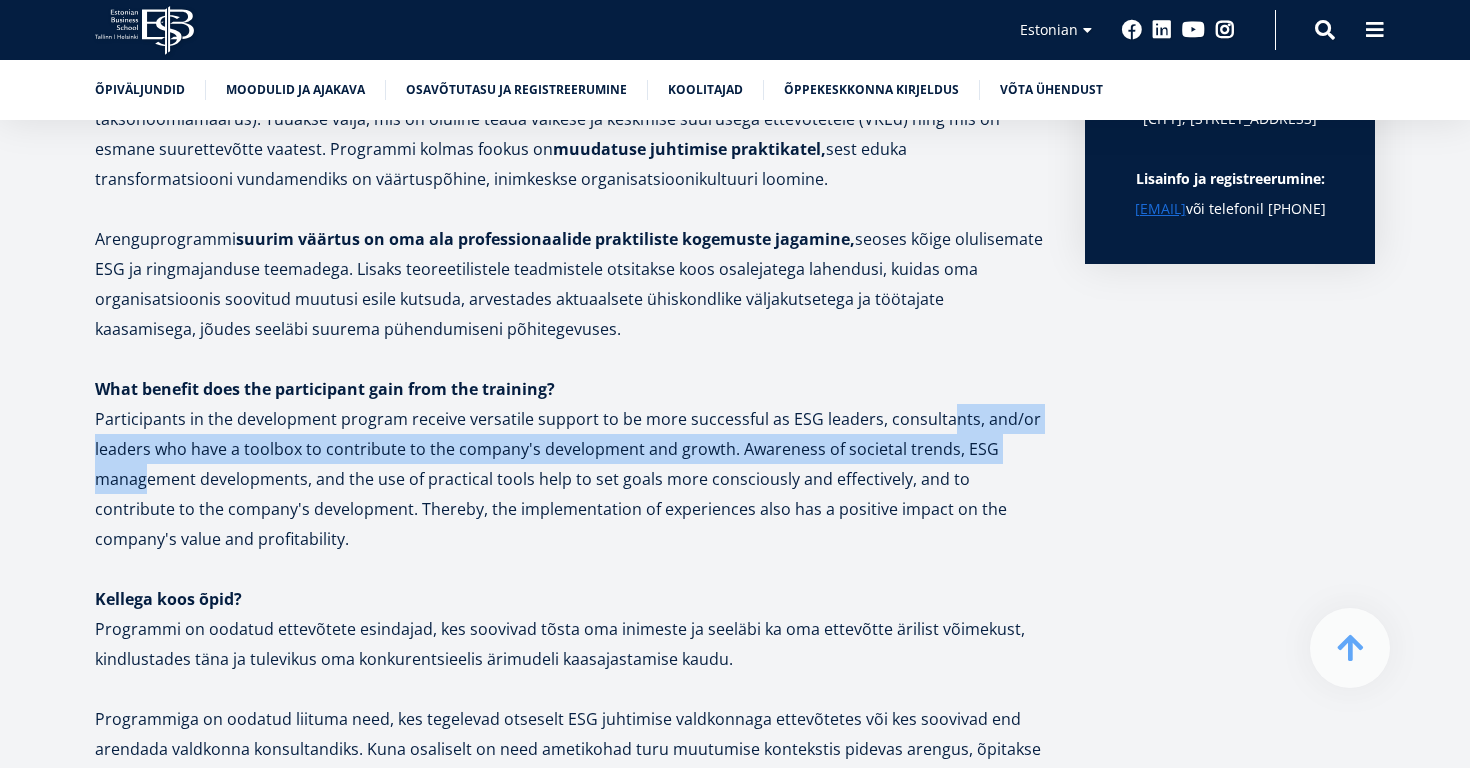 drag, startPoint x: 1010, startPoint y: 451, endPoint x: 945, endPoint y: 432, distance: 67.72001 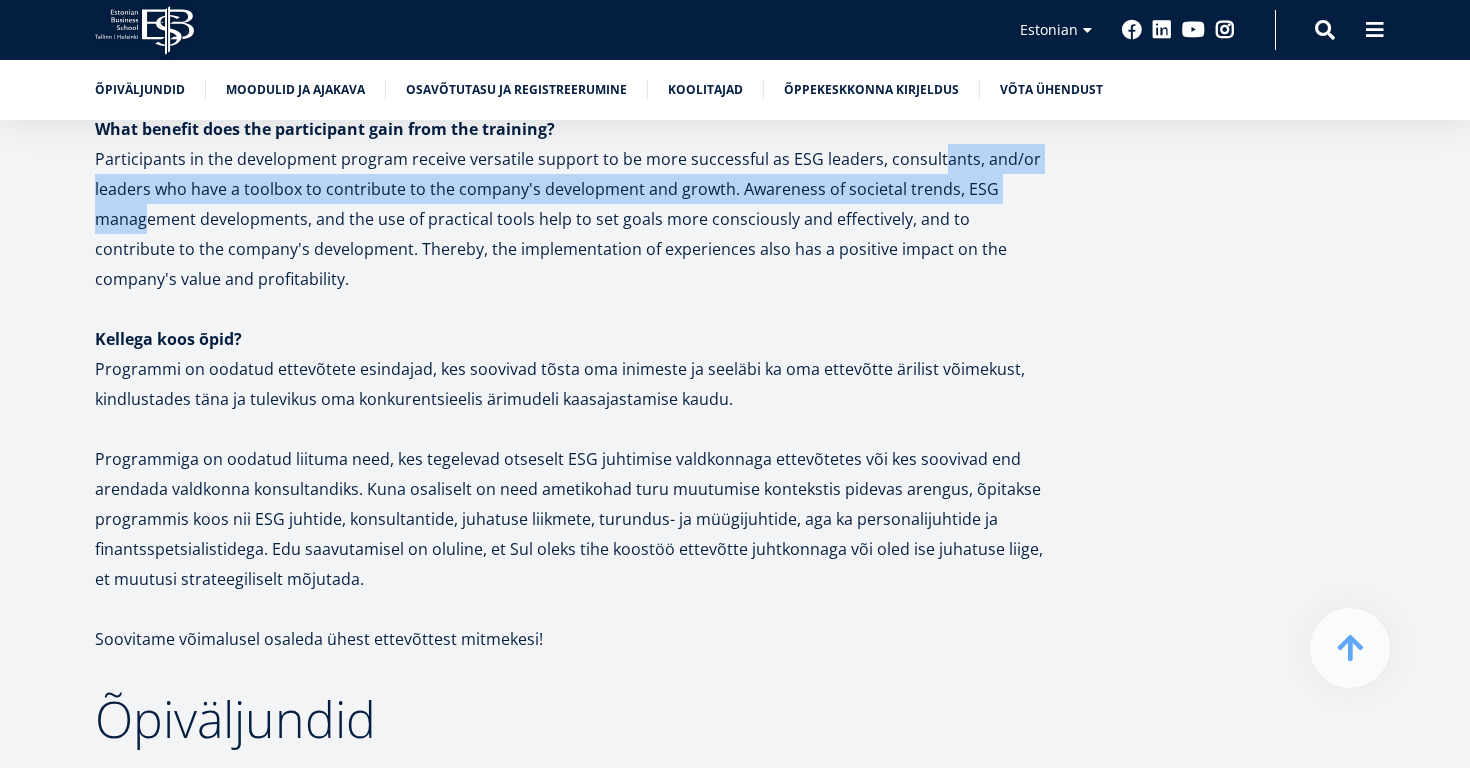 scroll, scrollTop: 1709, scrollLeft: 0, axis: vertical 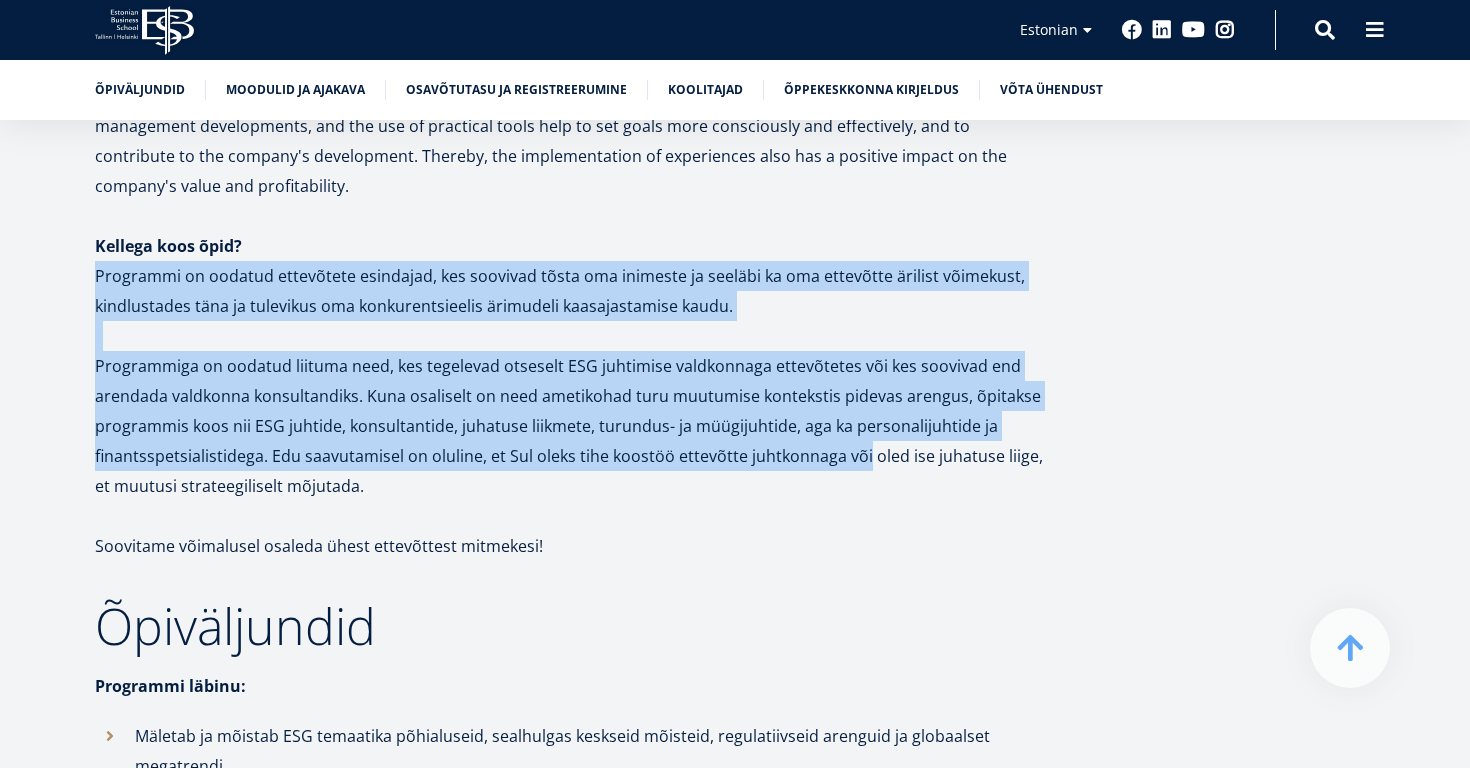 drag, startPoint x: 844, startPoint y: 434, endPoint x: 683, endPoint y: 230, distance: 259.8788 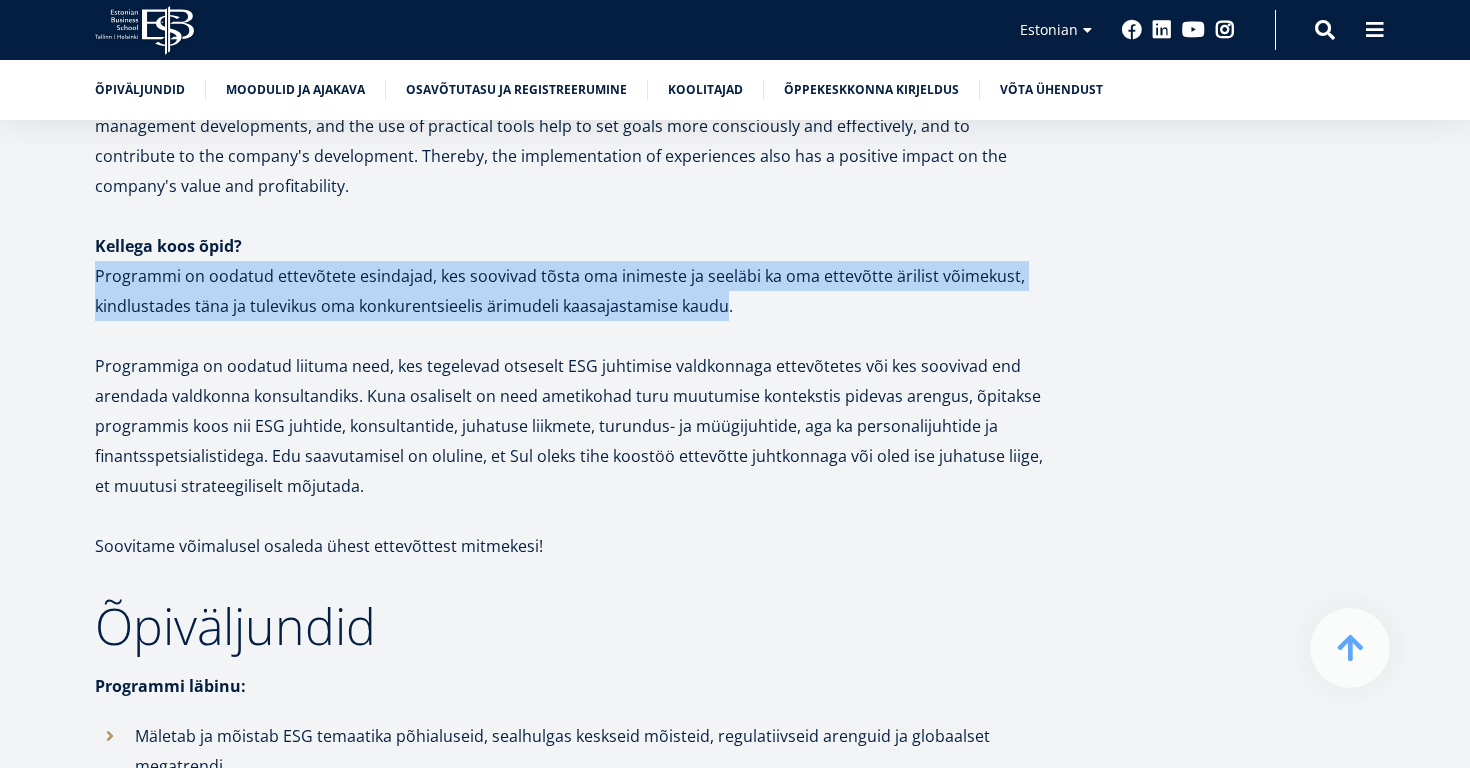 drag, startPoint x: 683, startPoint y: 230, endPoint x: 713, endPoint y: 275, distance: 54.08327 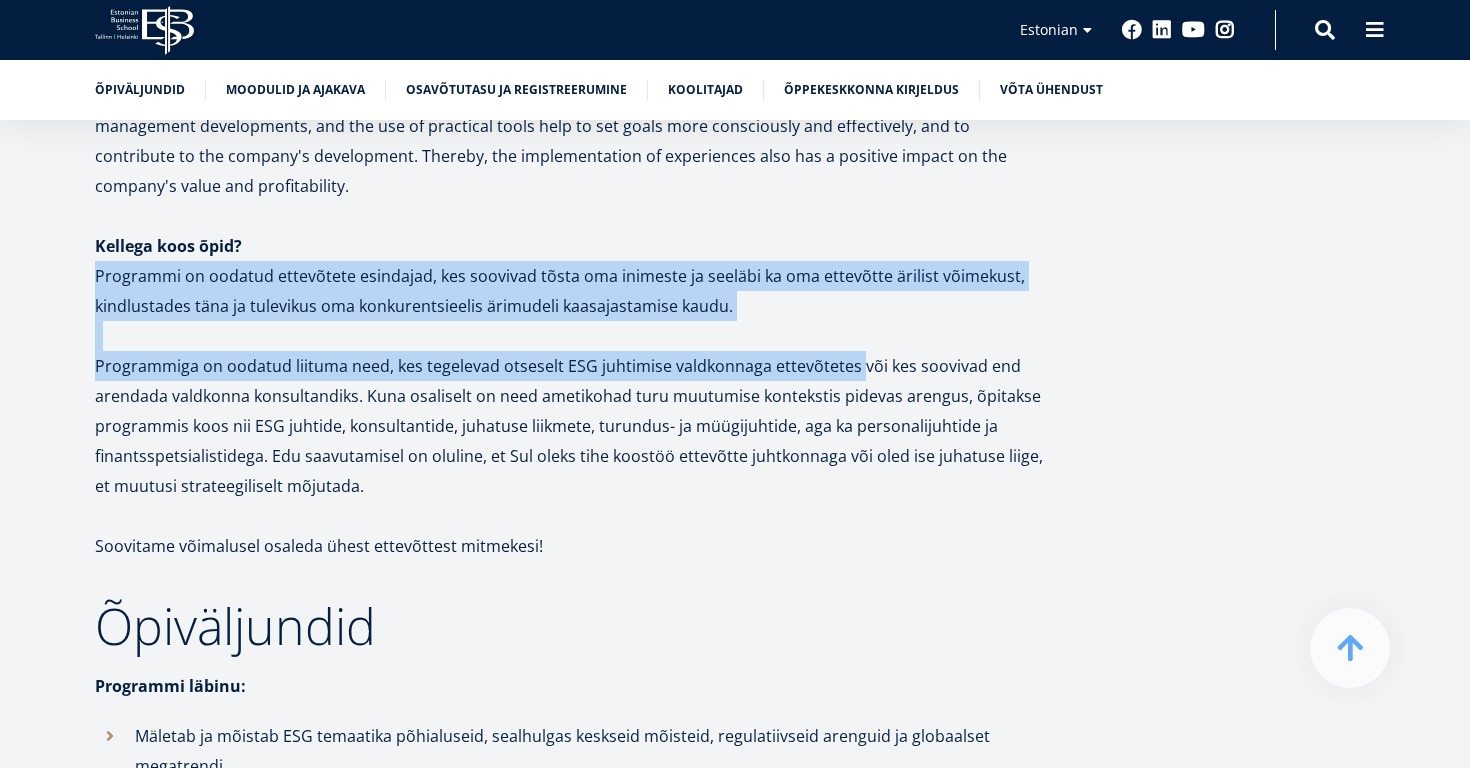 drag, startPoint x: 699, startPoint y: 219, endPoint x: 778, endPoint y: 346, distance: 149.56604 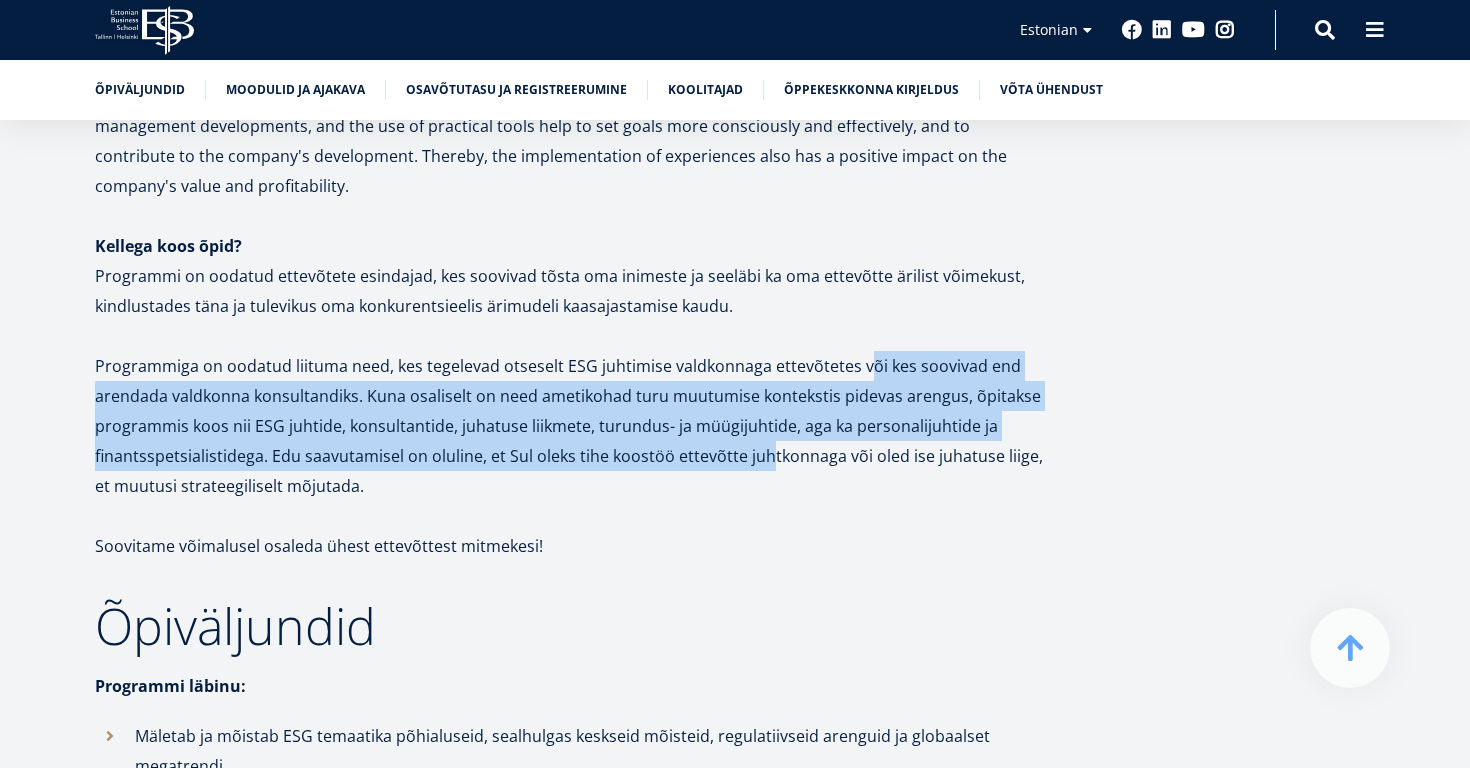 drag, startPoint x: 860, startPoint y: 344, endPoint x: 750, endPoint y: 439, distance: 145.34442 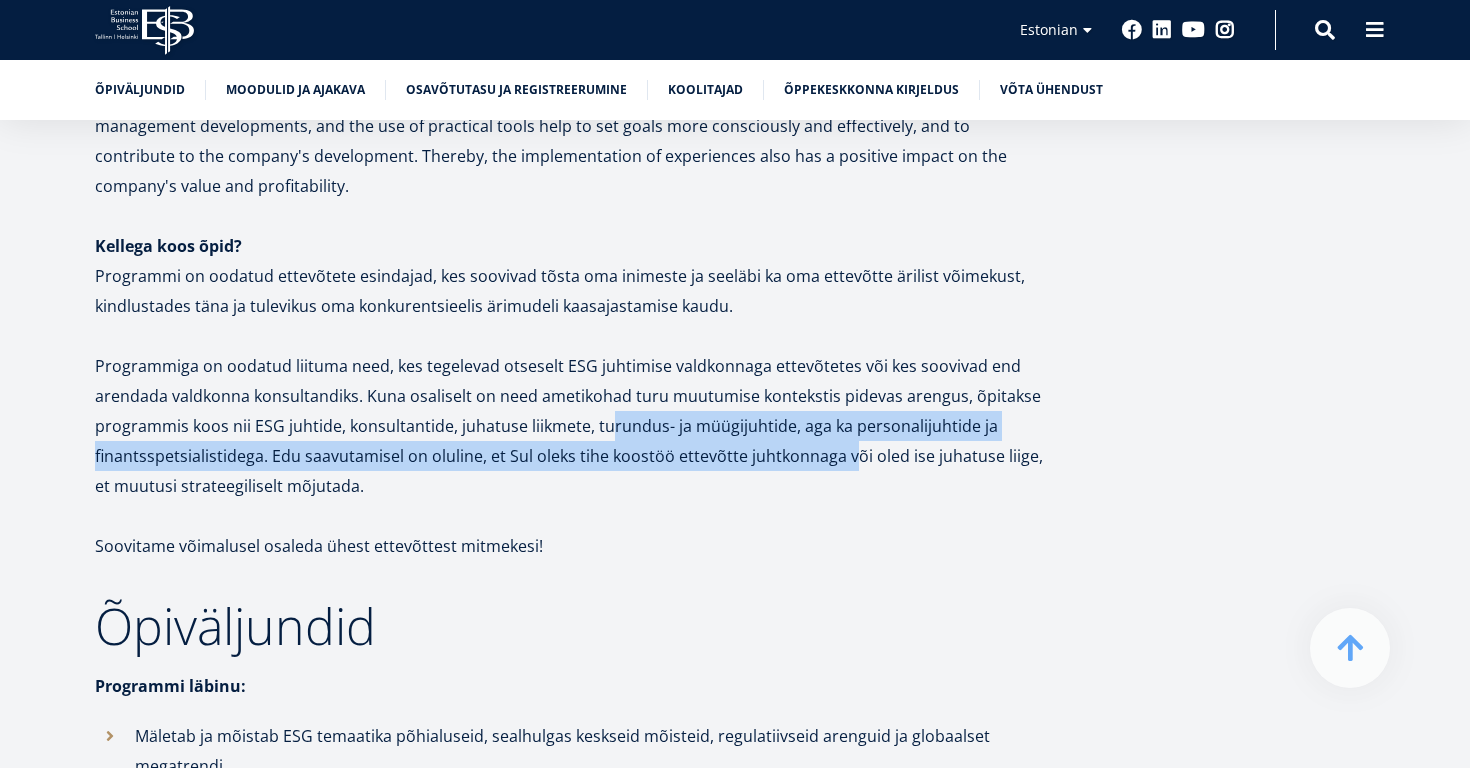 drag, startPoint x: 750, startPoint y: 439, endPoint x: 632, endPoint y: 401, distance: 123.967735 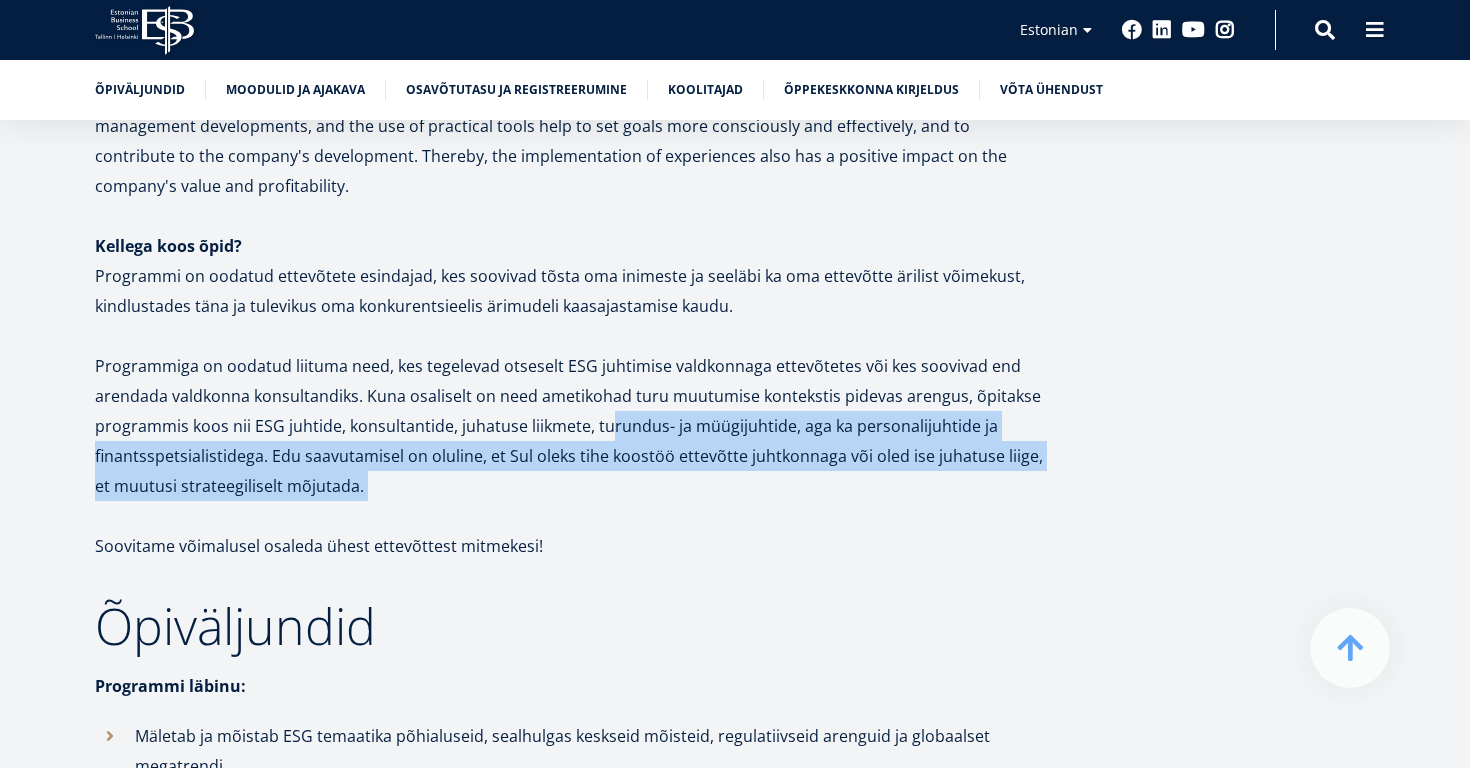 drag, startPoint x: 632, startPoint y: 400, endPoint x: 655, endPoint y: 456, distance: 60.53924 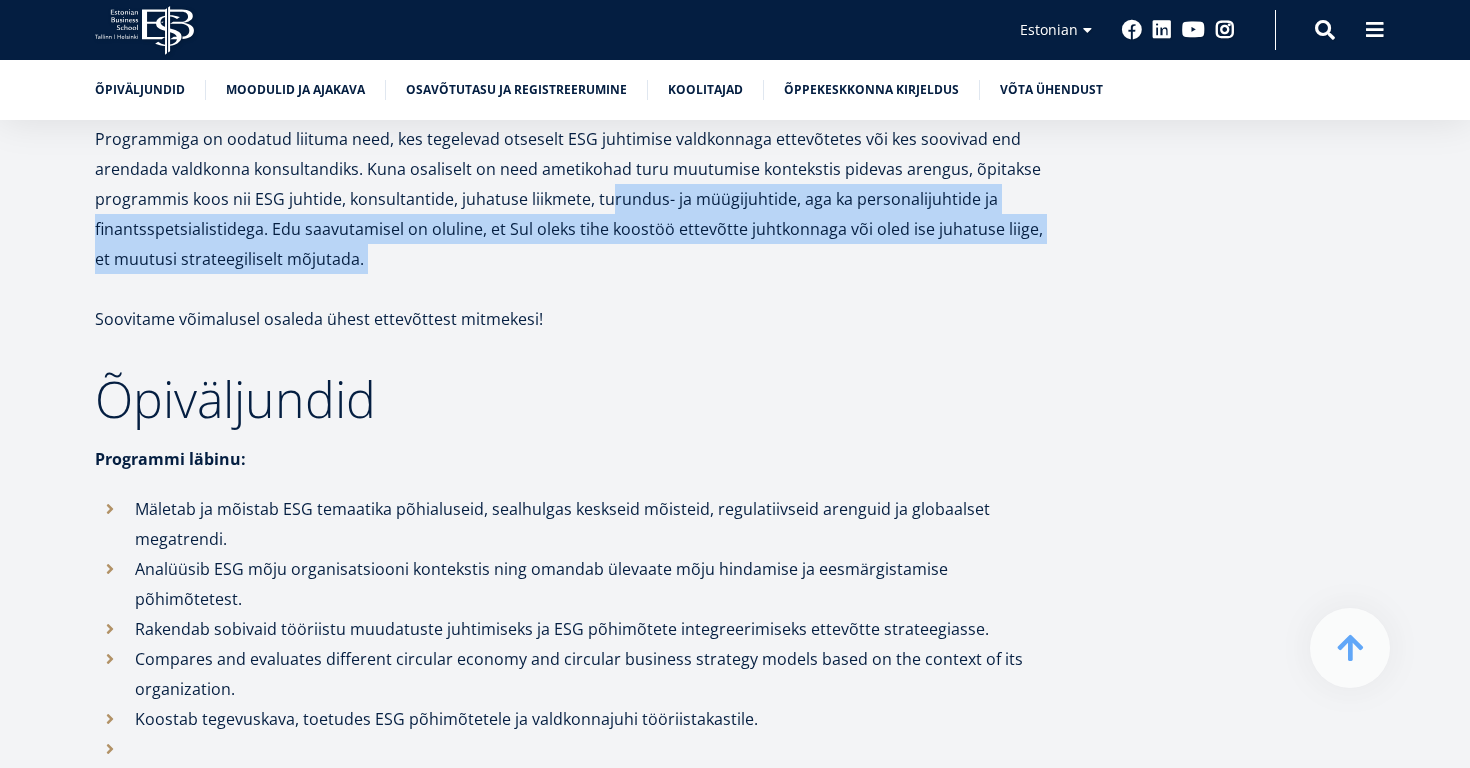 scroll, scrollTop: 2066, scrollLeft: 0, axis: vertical 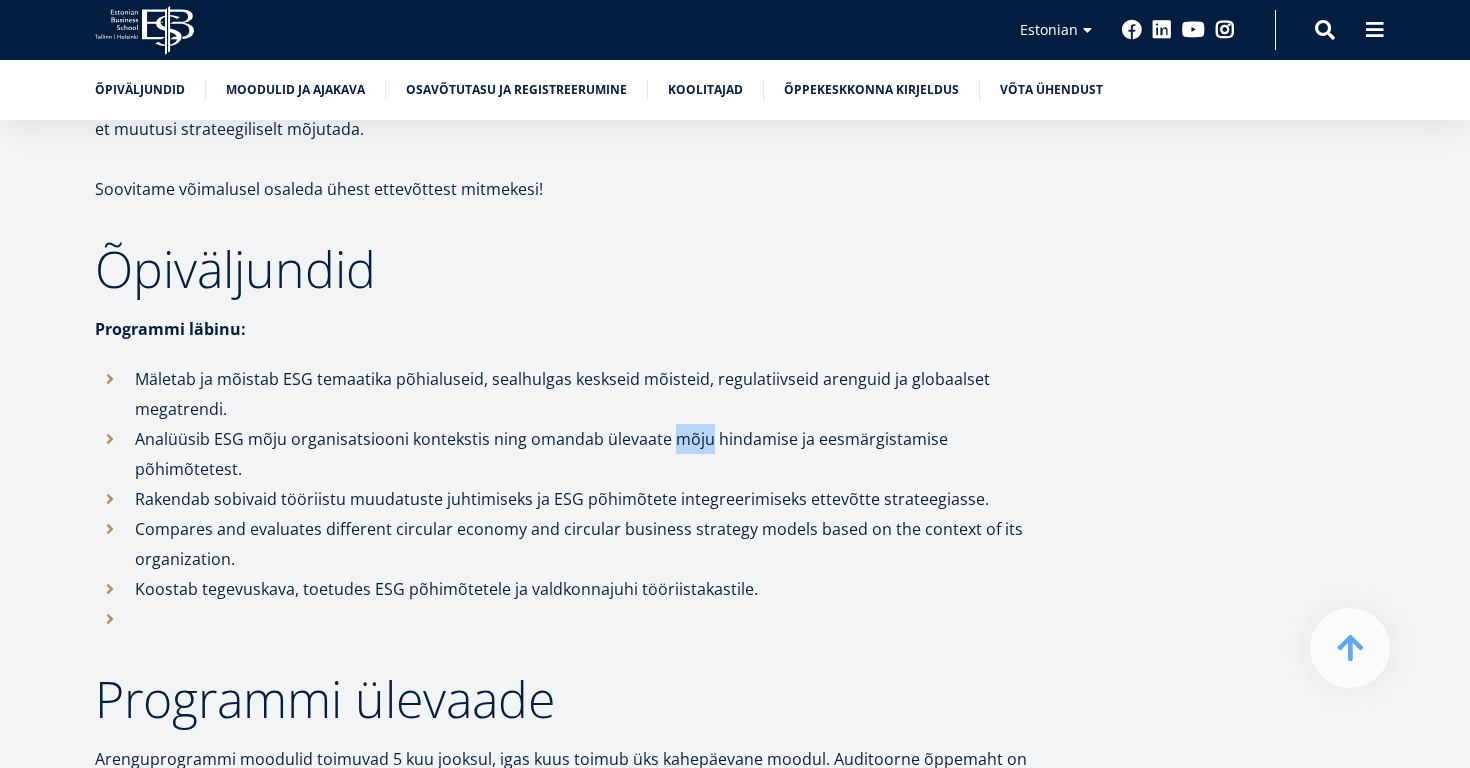 drag, startPoint x: 707, startPoint y: 408, endPoint x: 673, endPoint y: 408, distance: 34 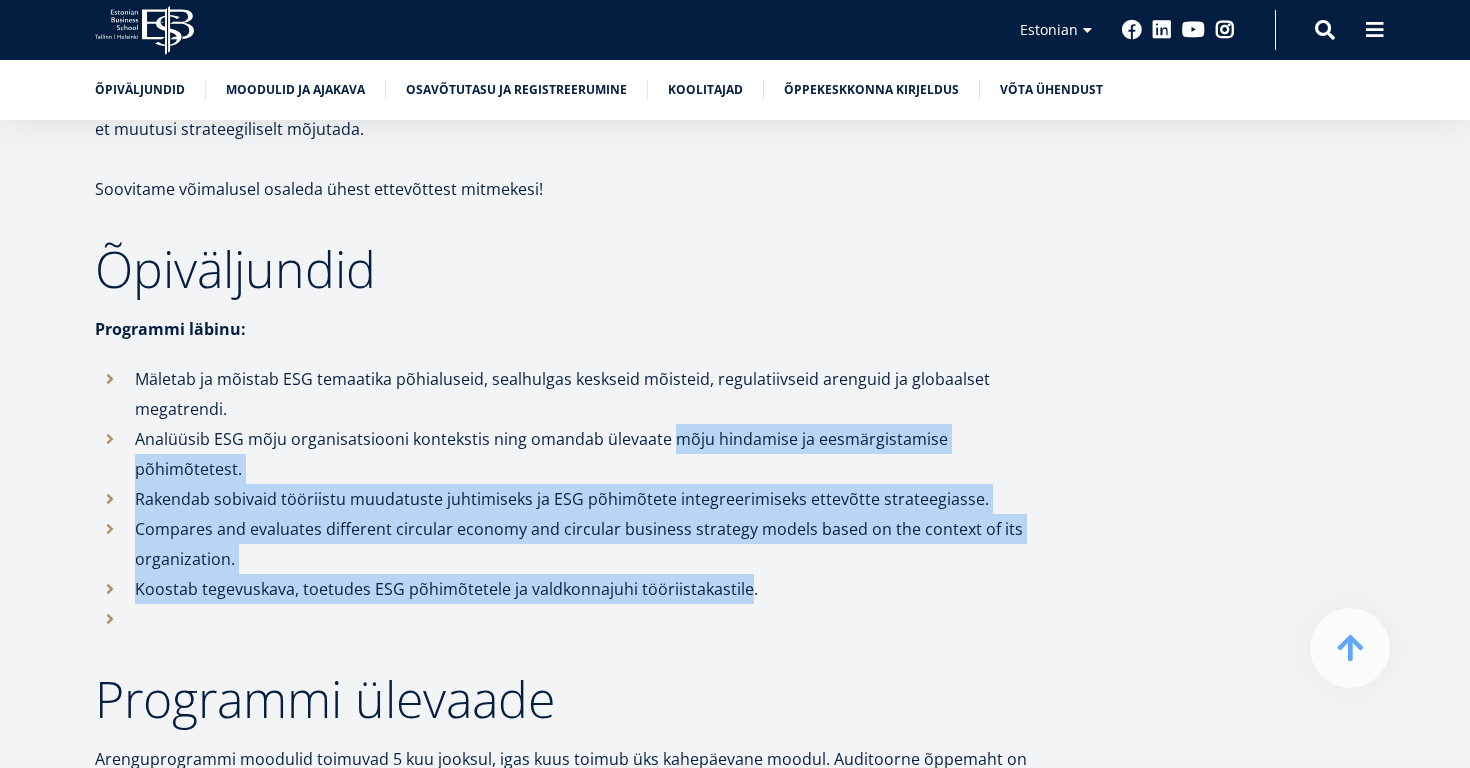 drag, startPoint x: 673, startPoint y: 408, endPoint x: 713, endPoint y: 493, distance: 93.941475 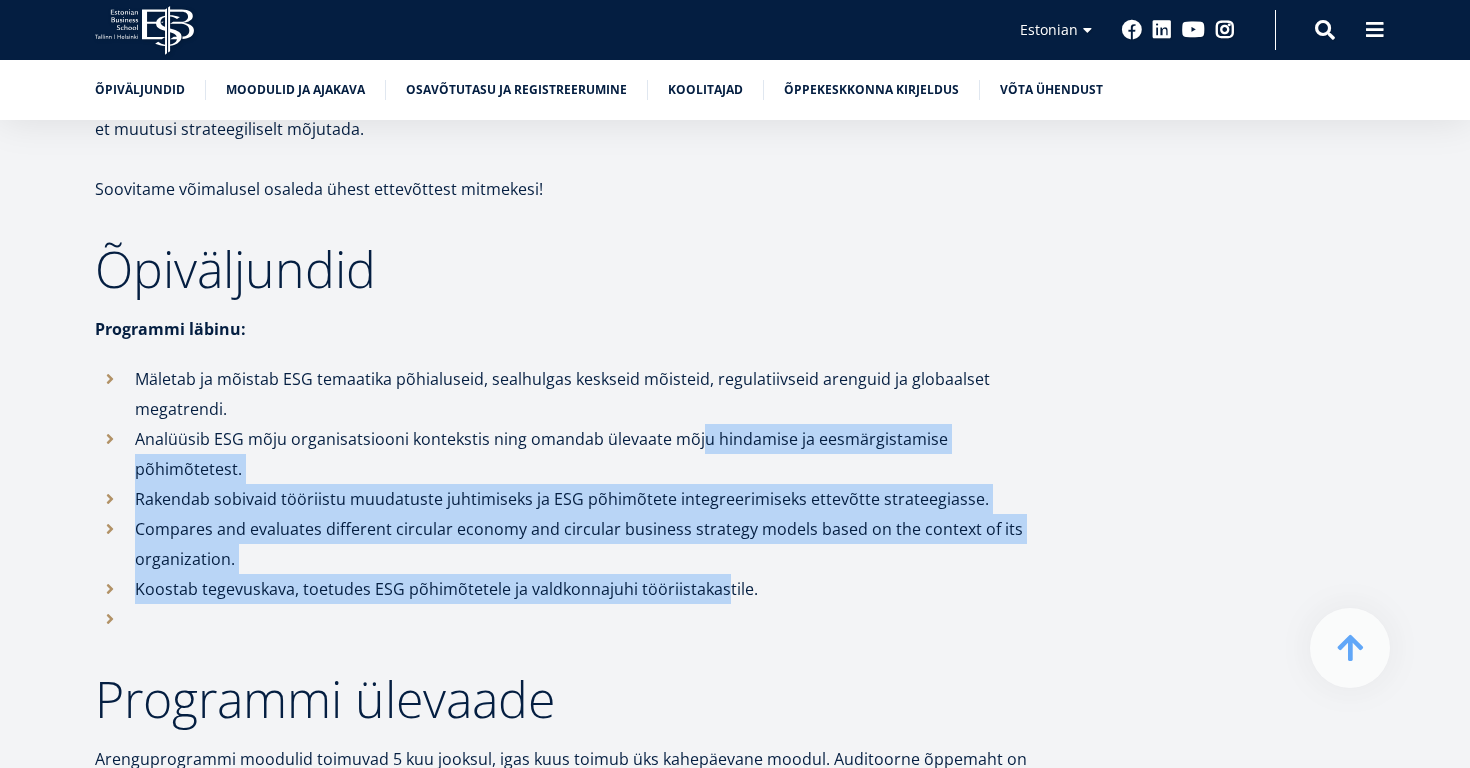 drag, startPoint x: 699, startPoint y: 420, endPoint x: 721, endPoint y: 498, distance: 81.0432 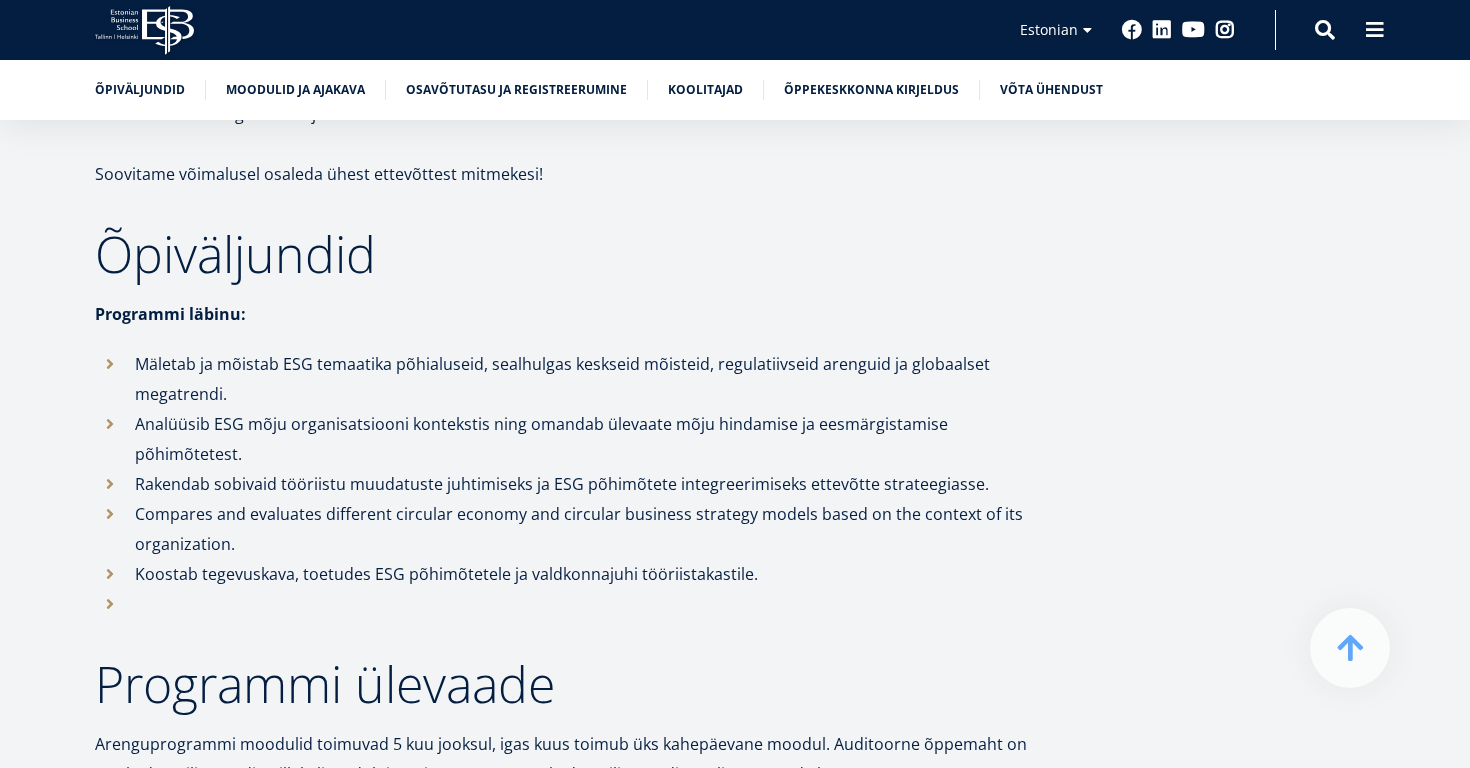 scroll, scrollTop: 2087, scrollLeft: 0, axis: vertical 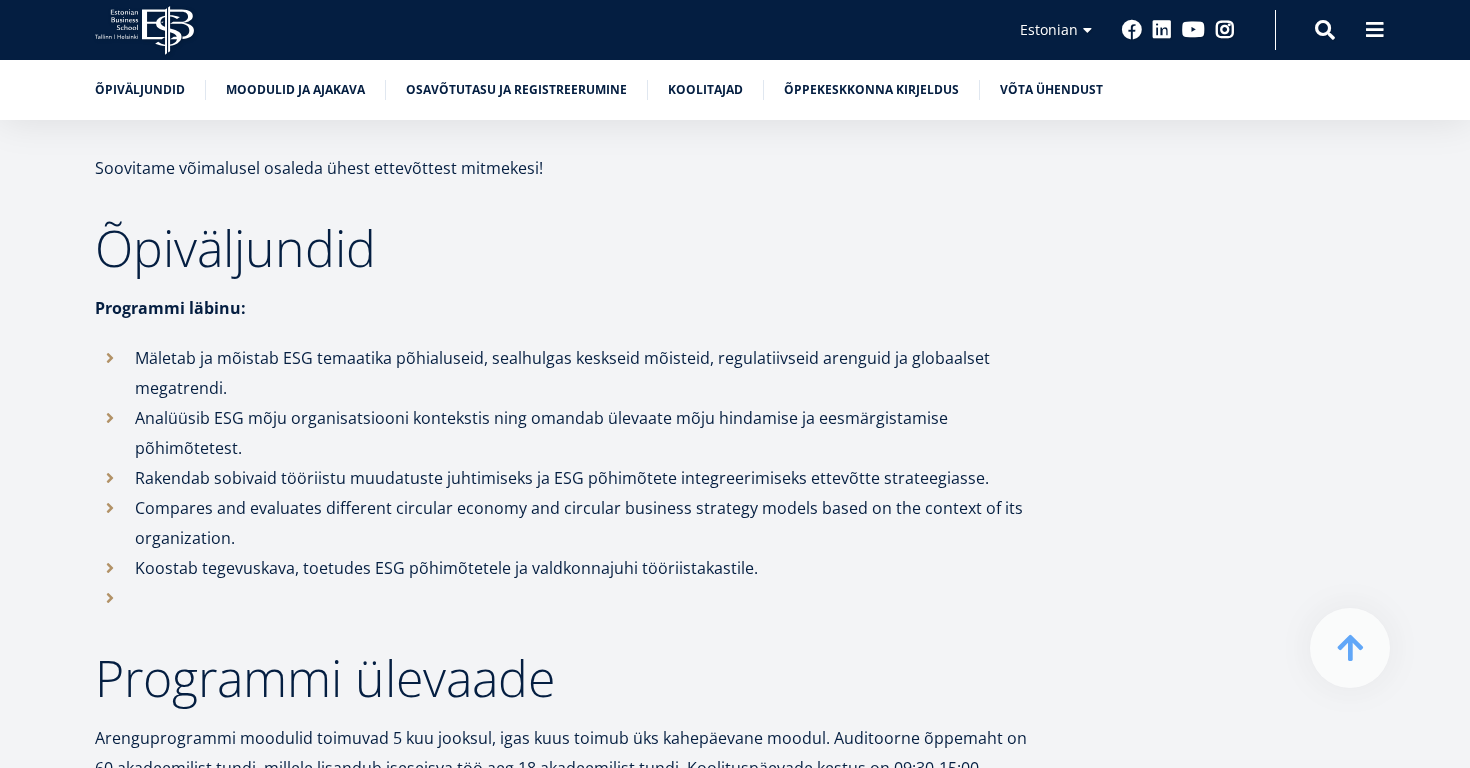 click on "Koostab tegevuskava, toetudes ESG põhimõtetele ja valdkonnajuhi tööriistakastile." at bounding box center (570, 568) 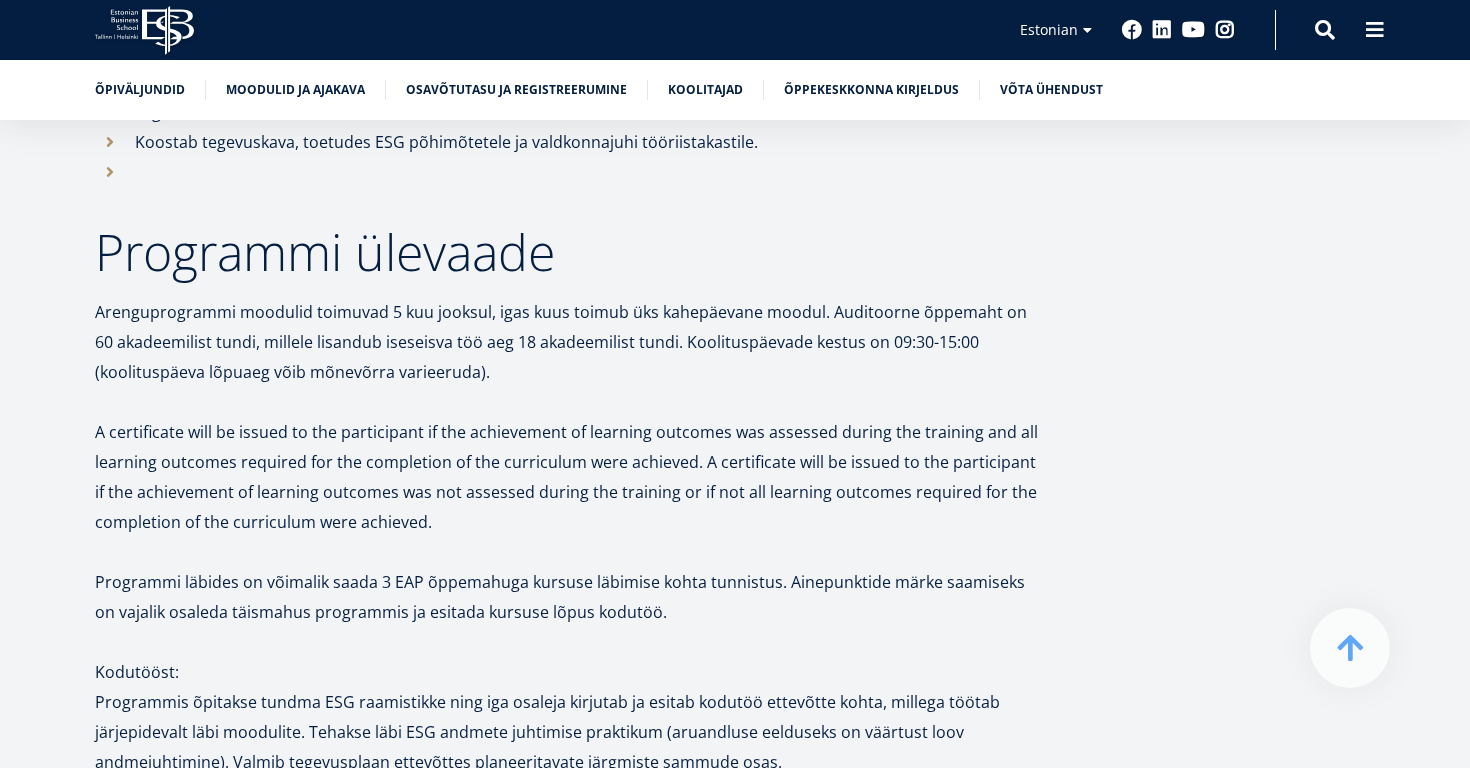 scroll, scrollTop: 2521, scrollLeft: 0, axis: vertical 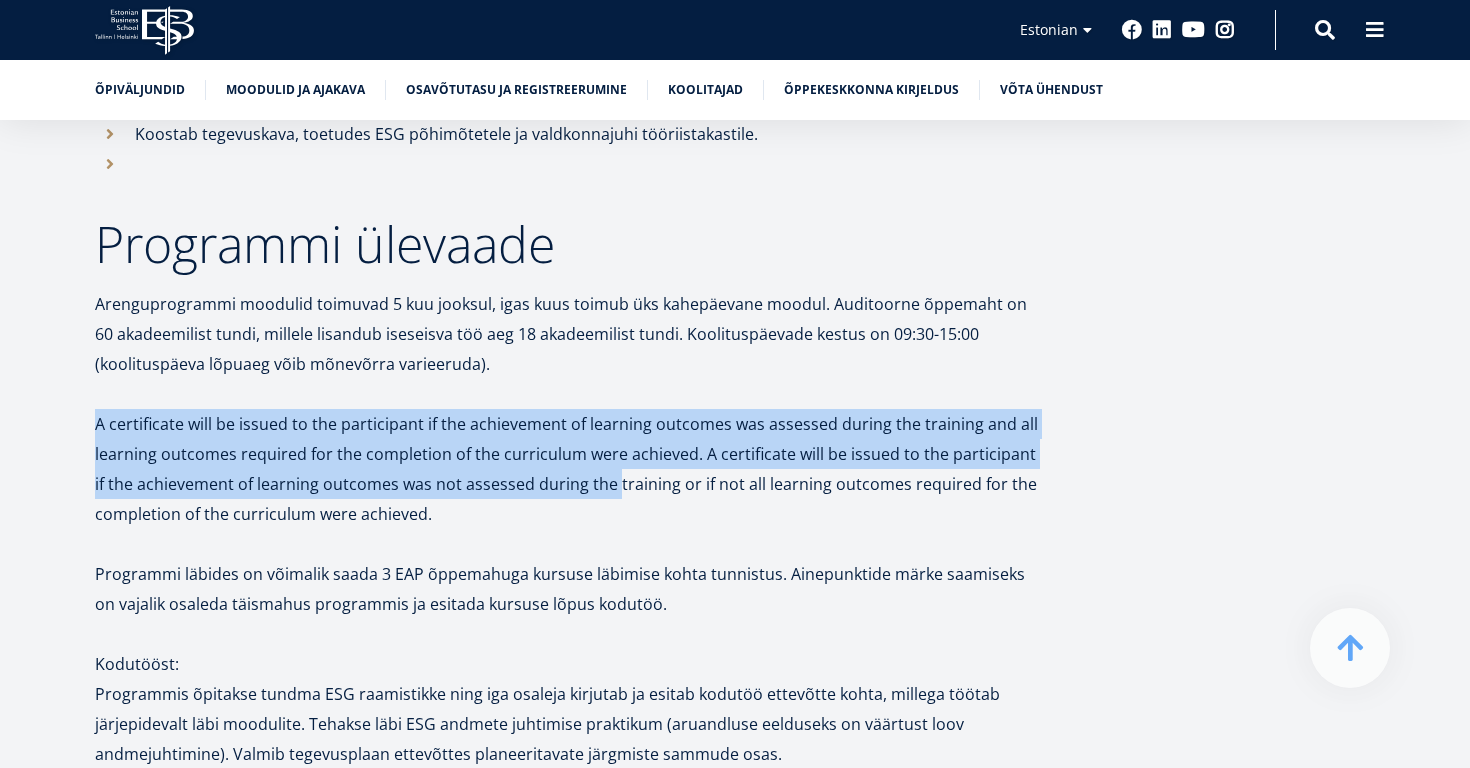 drag, startPoint x: 835, startPoint y: 403, endPoint x: 693, endPoint y: 316, distance: 166.53227 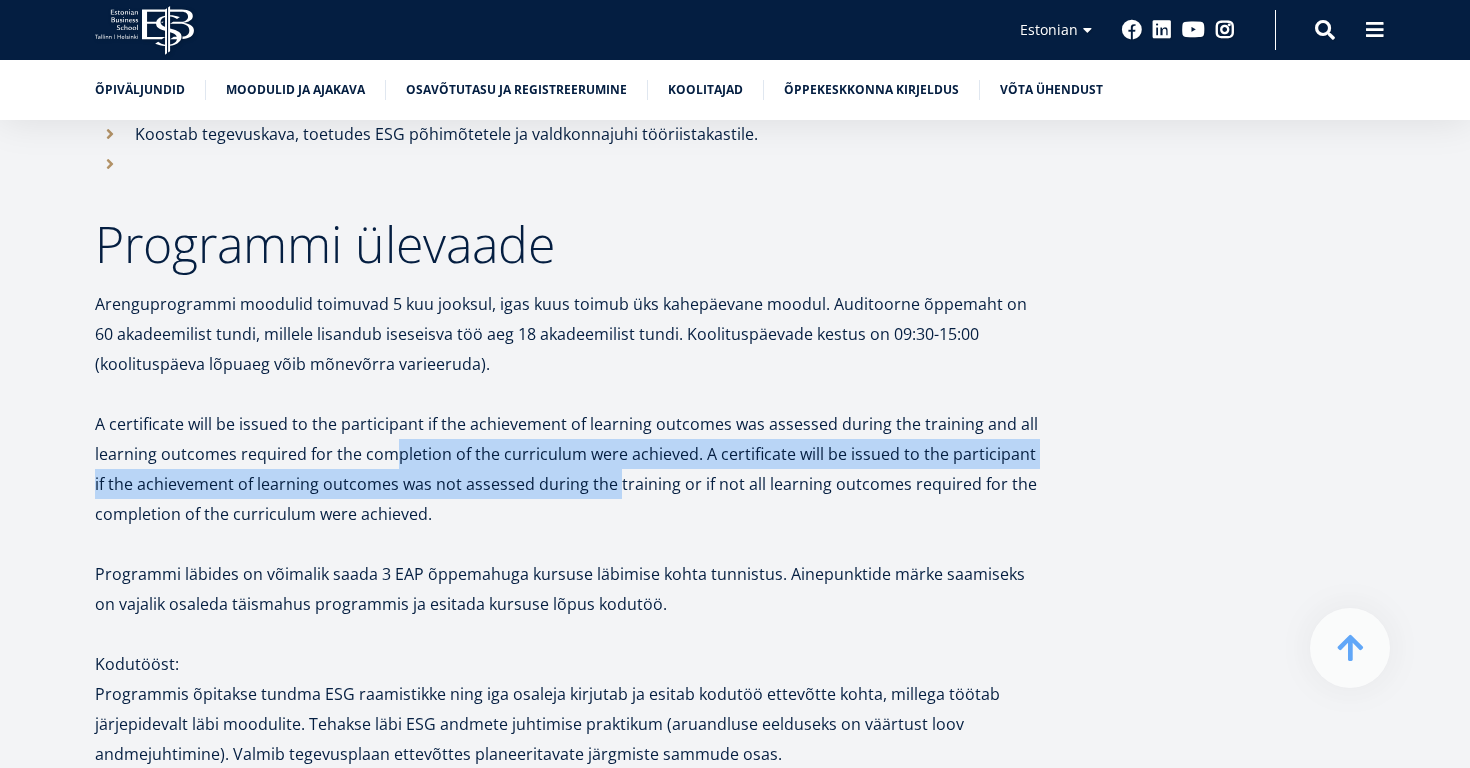 drag, startPoint x: 721, startPoint y: 394, endPoint x: 508, endPoint y: 362, distance: 215.39035 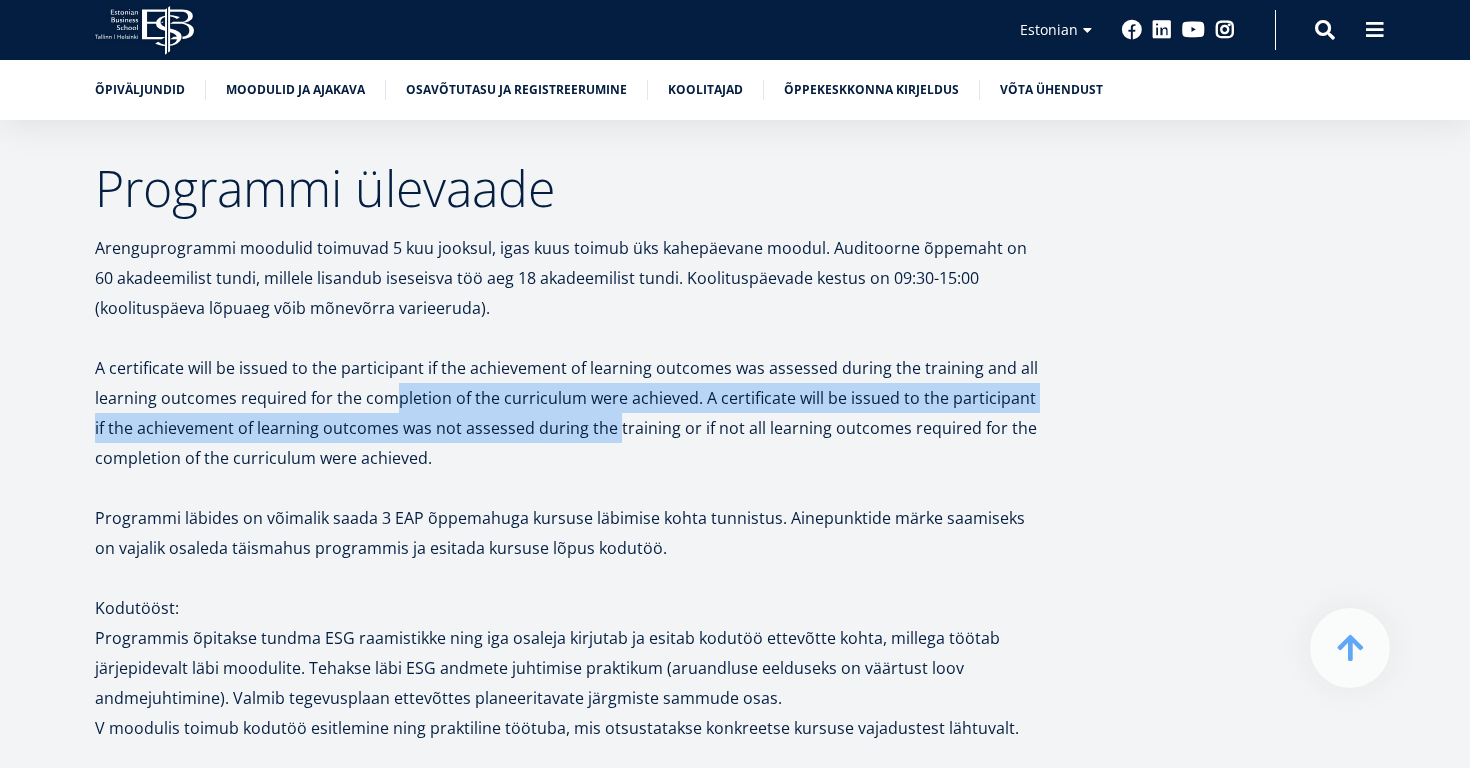 scroll, scrollTop: 2578, scrollLeft: 0, axis: vertical 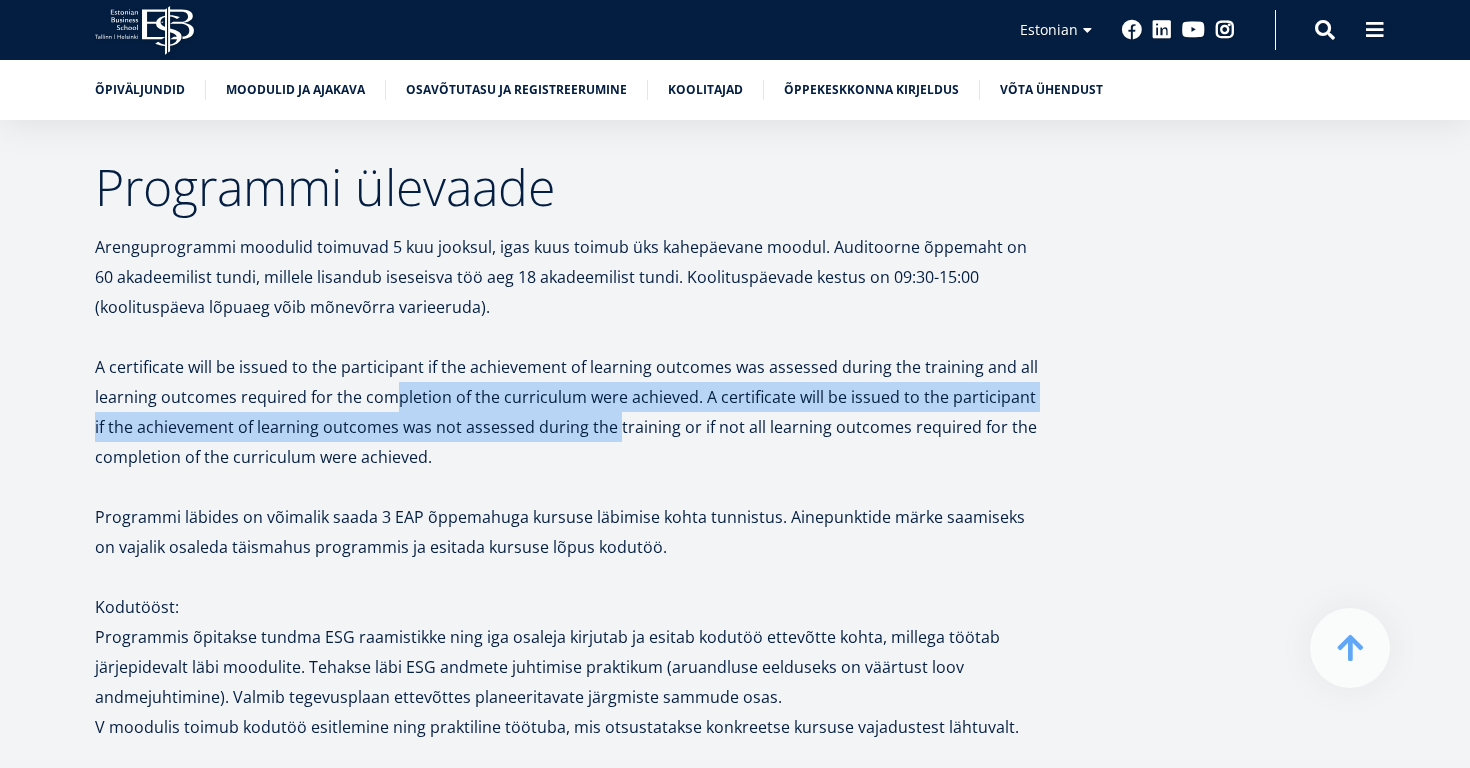 drag, startPoint x: 639, startPoint y: 428, endPoint x: 509, endPoint y: 396, distance: 133.88054 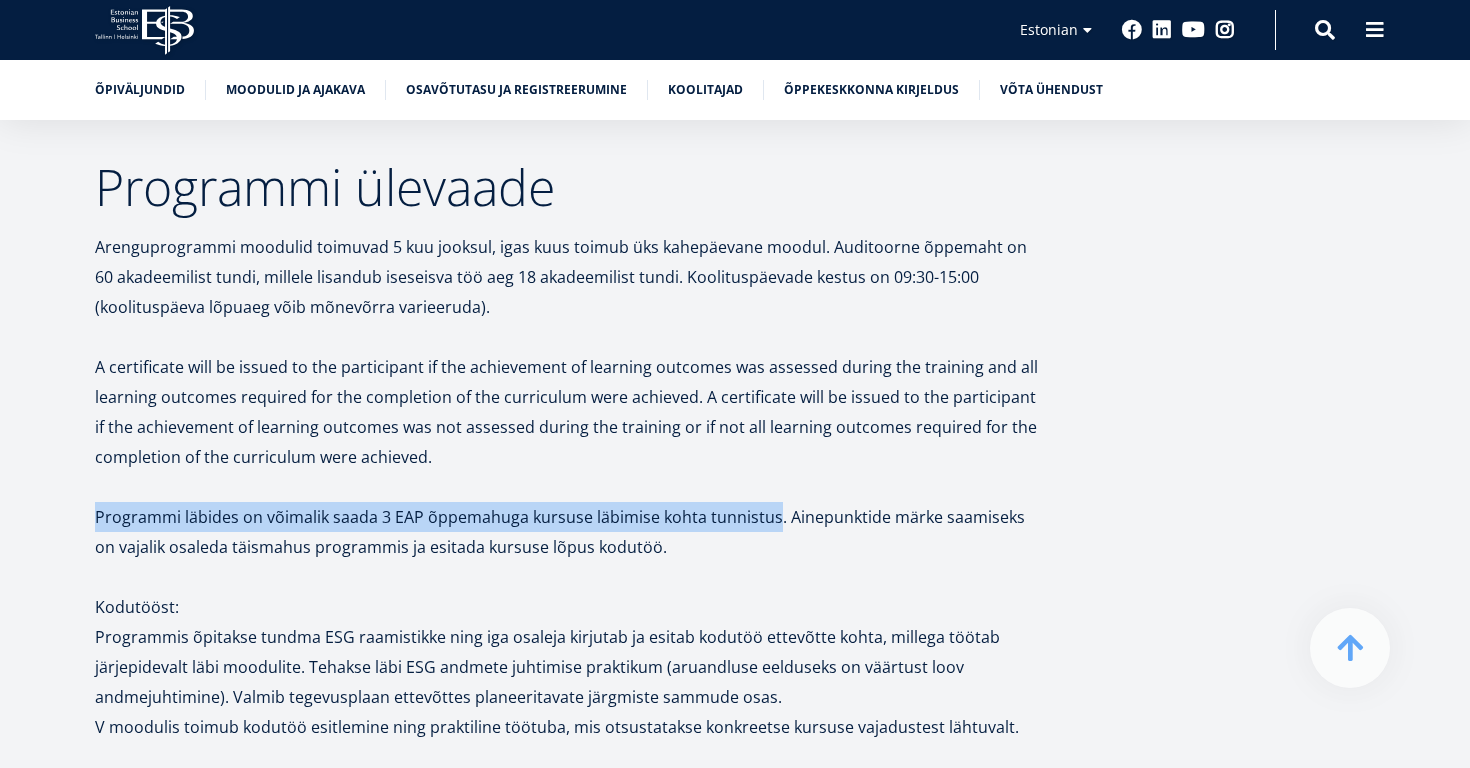 drag, startPoint x: 775, startPoint y: 400, endPoint x: 713, endPoint y: 364, distance: 71.693794 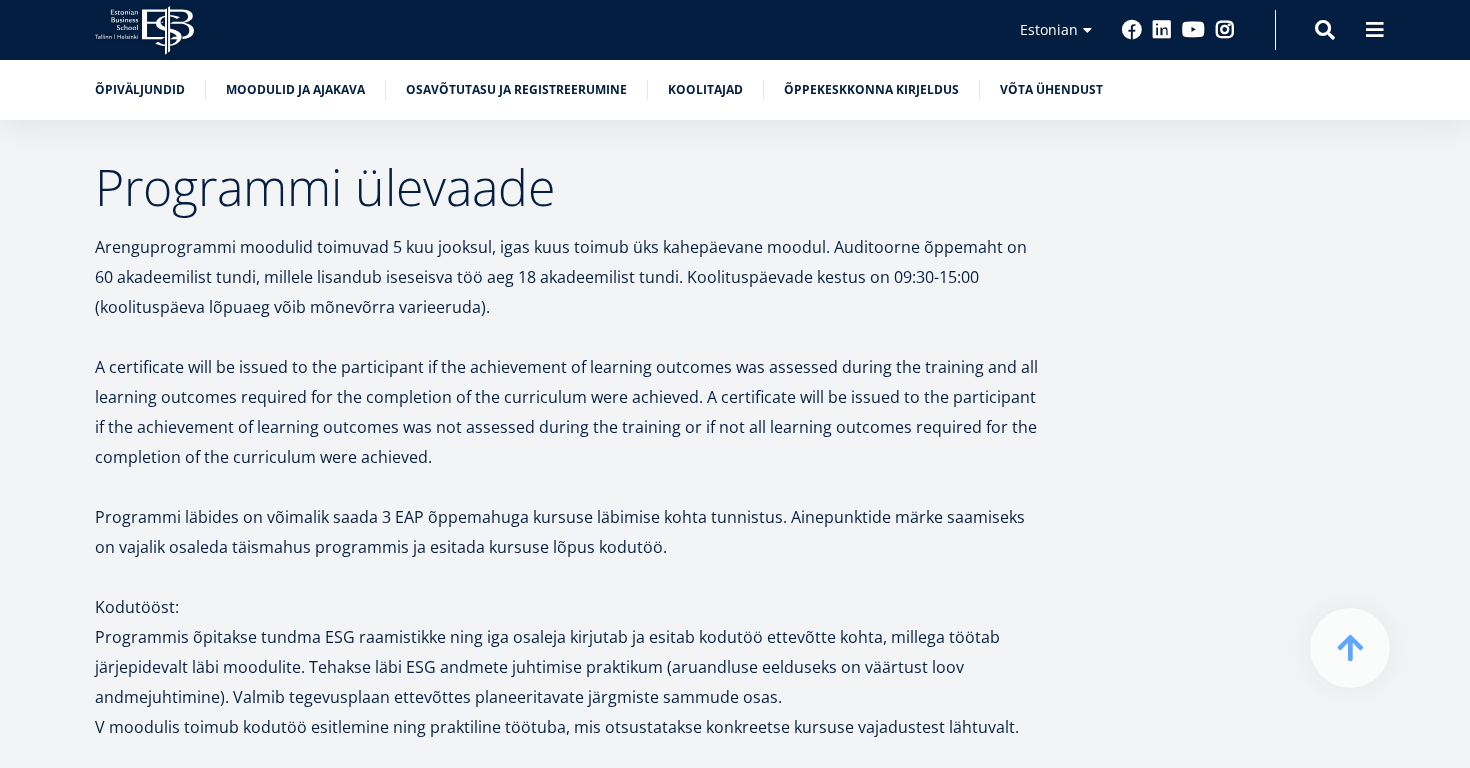 click on "Programmi läbides on võimalik saada 3 EAP õppemahuga kursuse läbimise kohta tunnistus. Ainepunktide märke saamiseks on vajalik osaleda täismahus programmis ja esitada kursuse lõpus kodutöö." at bounding box center (570, 532) 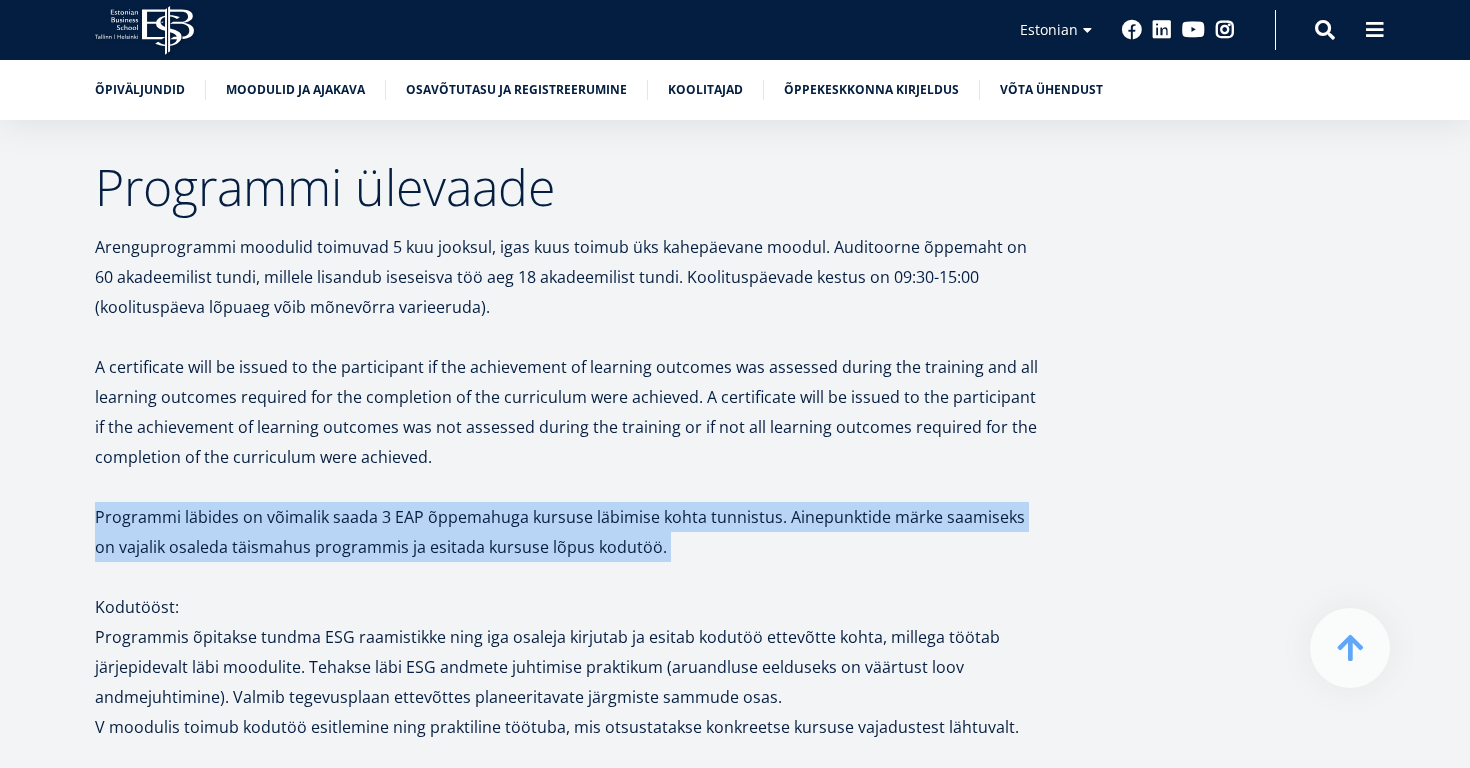 drag, startPoint x: 785, startPoint y: 436, endPoint x: 771, endPoint y: 377, distance: 60.63827 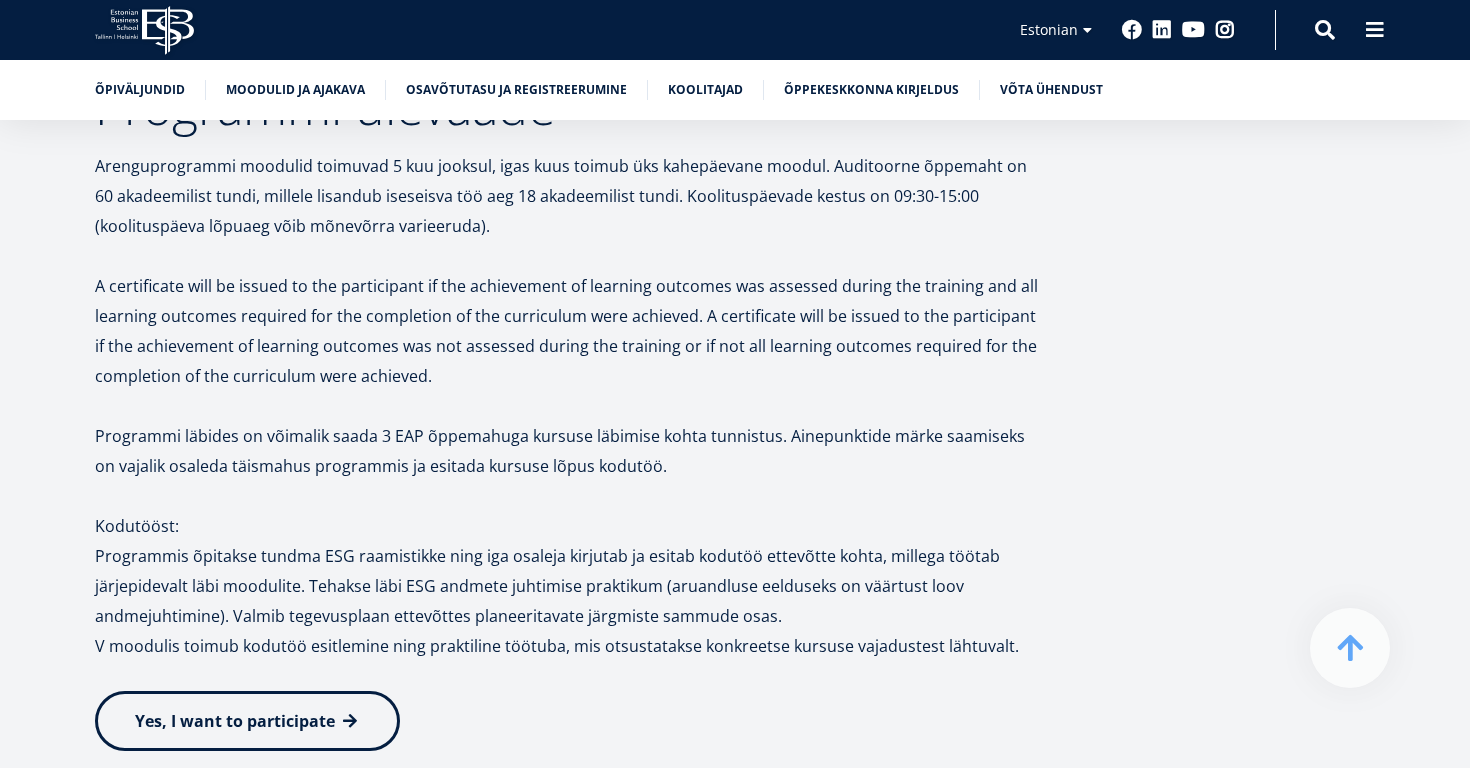 scroll, scrollTop: 2662, scrollLeft: 0, axis: vertical 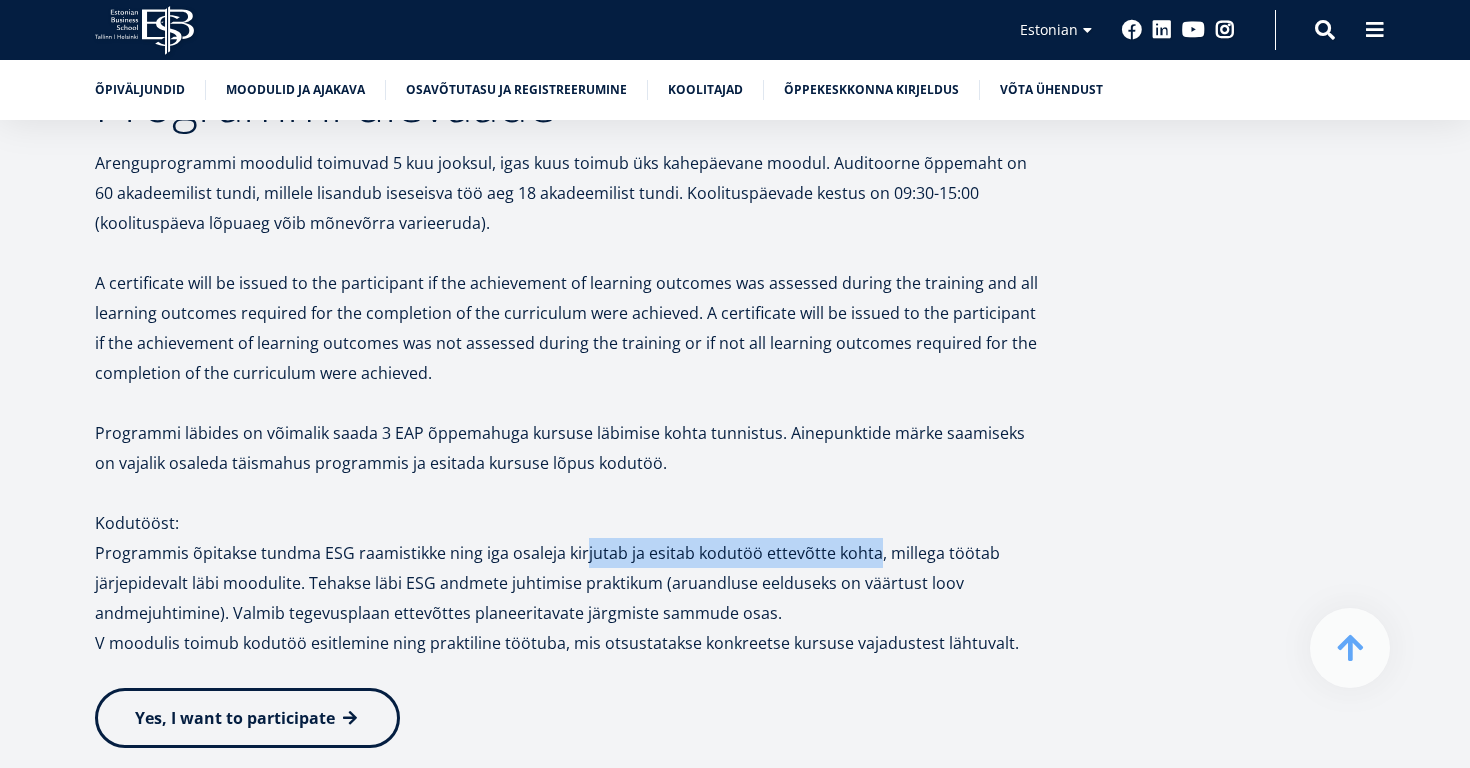 drag, startPoint x: 867, startPoint y: 435, endPoint x: 580, endPoint y: 421, distance: 287.34125 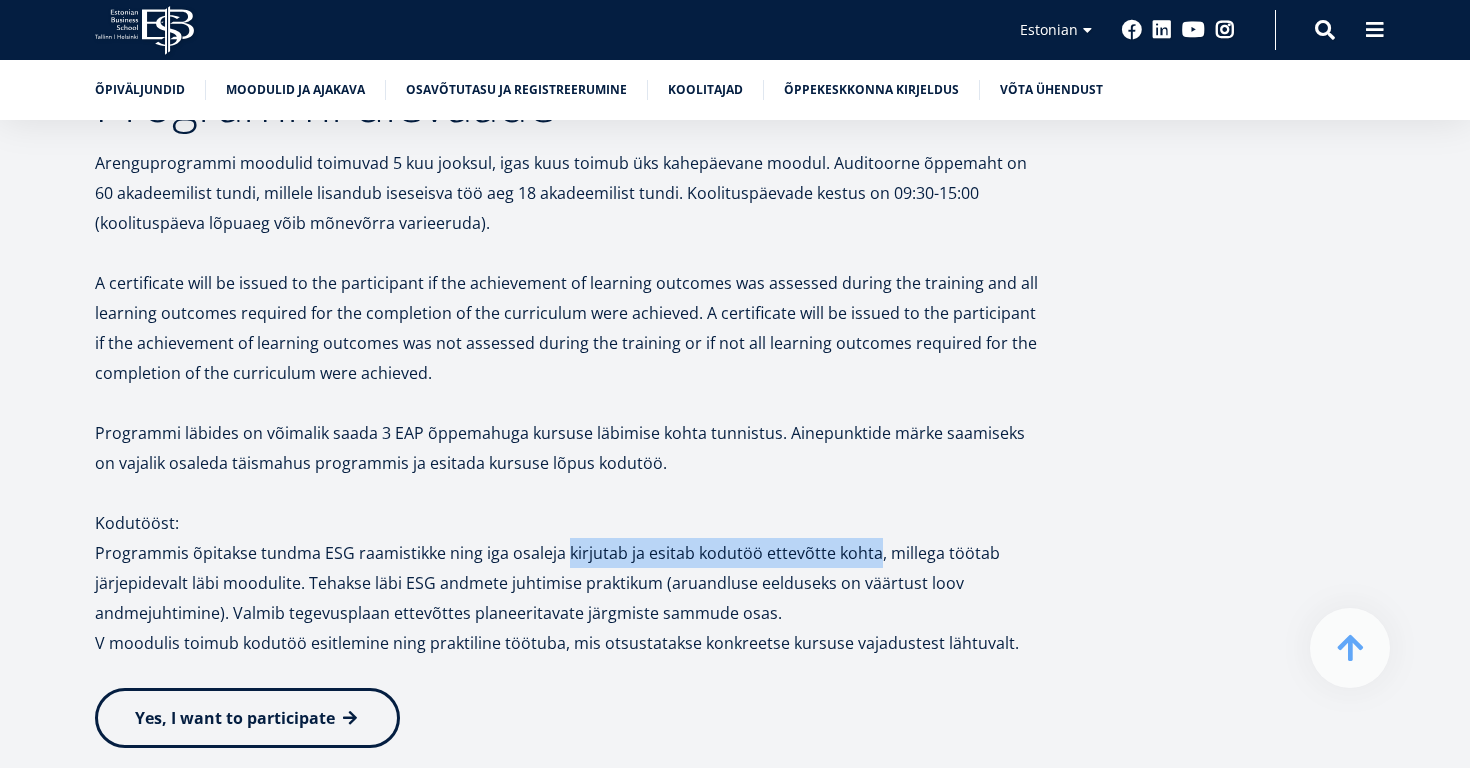 drag, startPoint x: 580, startPoint y: 421, endPoint x: 848, endPoint y: 437, distance: 268.47717 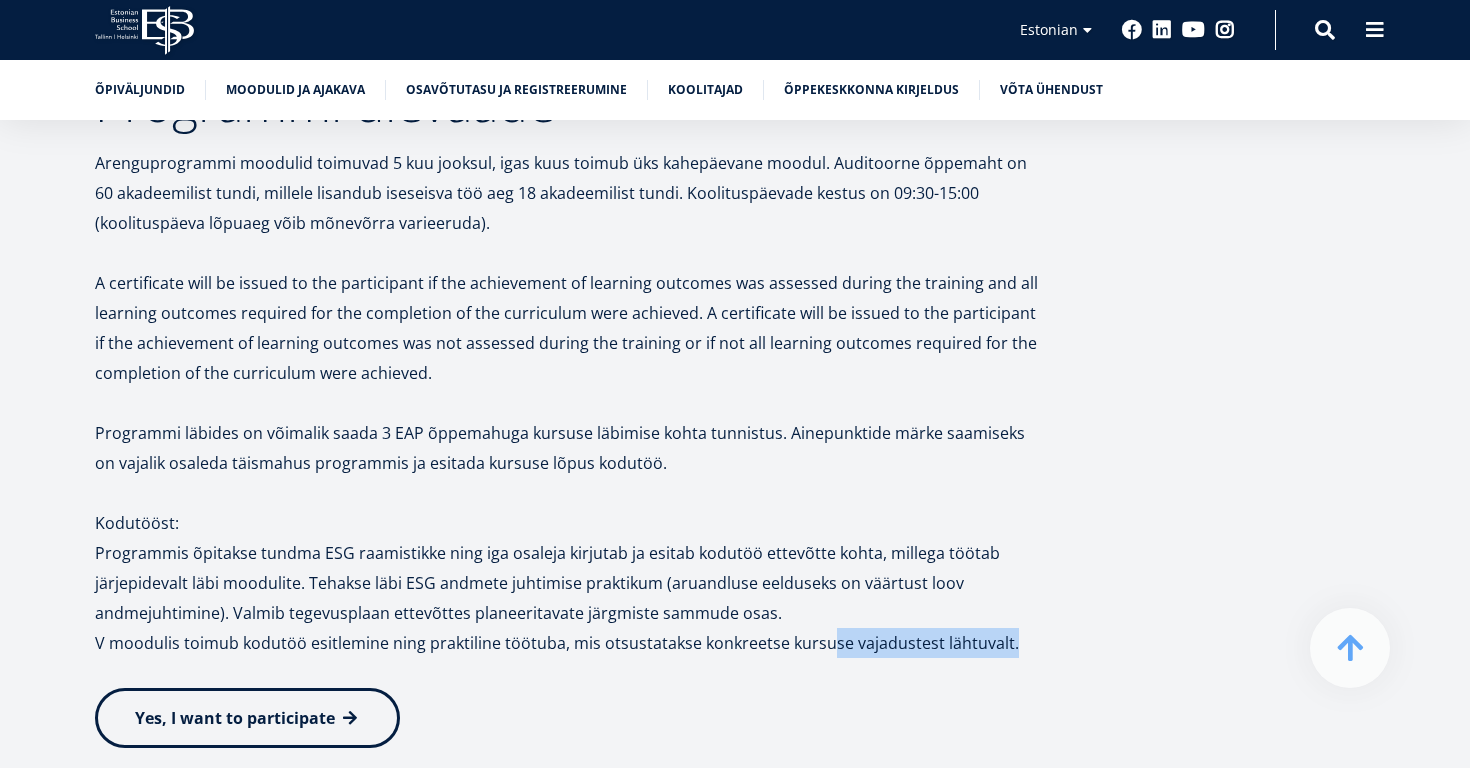 drag, startPoint x: 821, startPoint y: 526, endPoint x: 1009, endPoint y: 521, distance: 188.06648 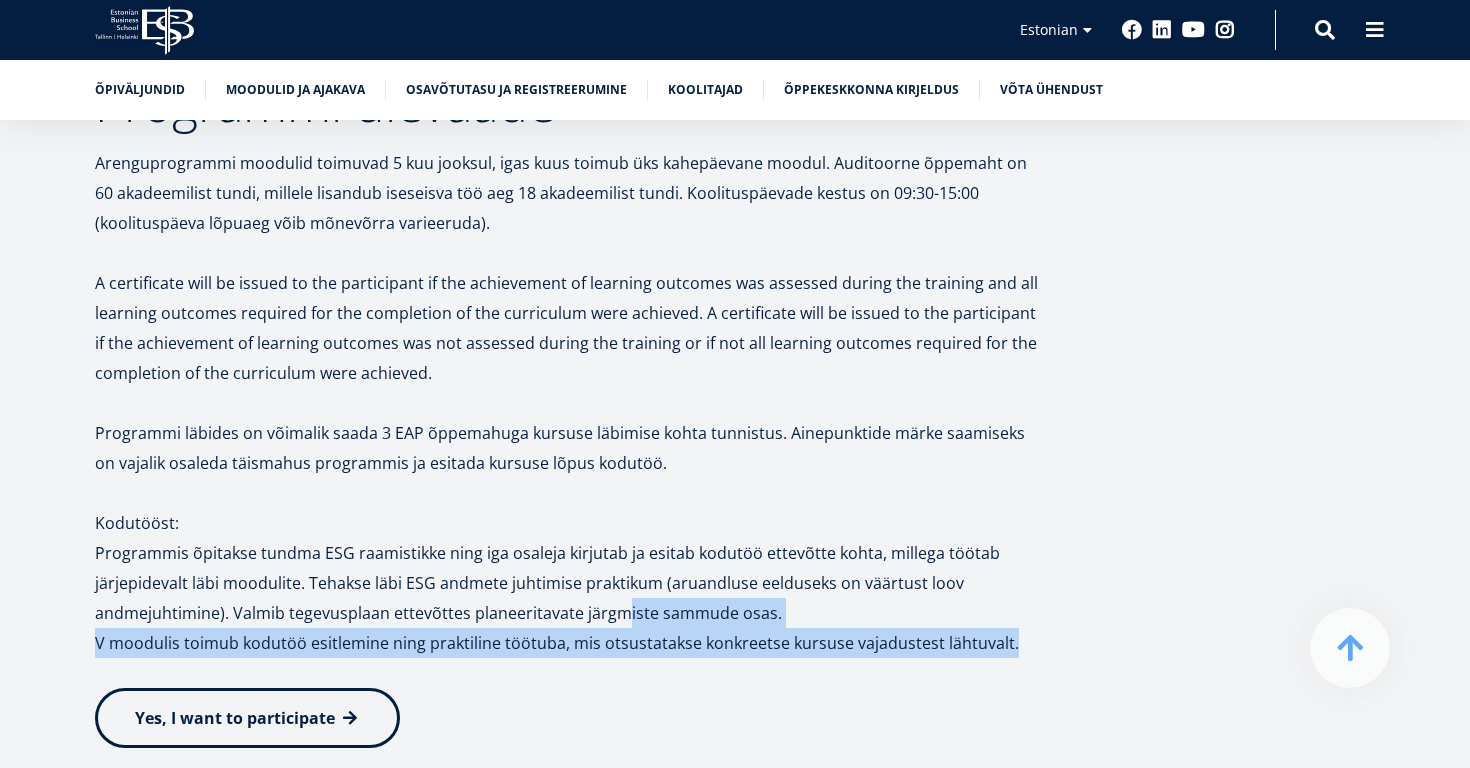 drag, startPoint x: 1015, startPoint y: 524, endPoint x: 602, endPoint y: 465, distance: 417.193 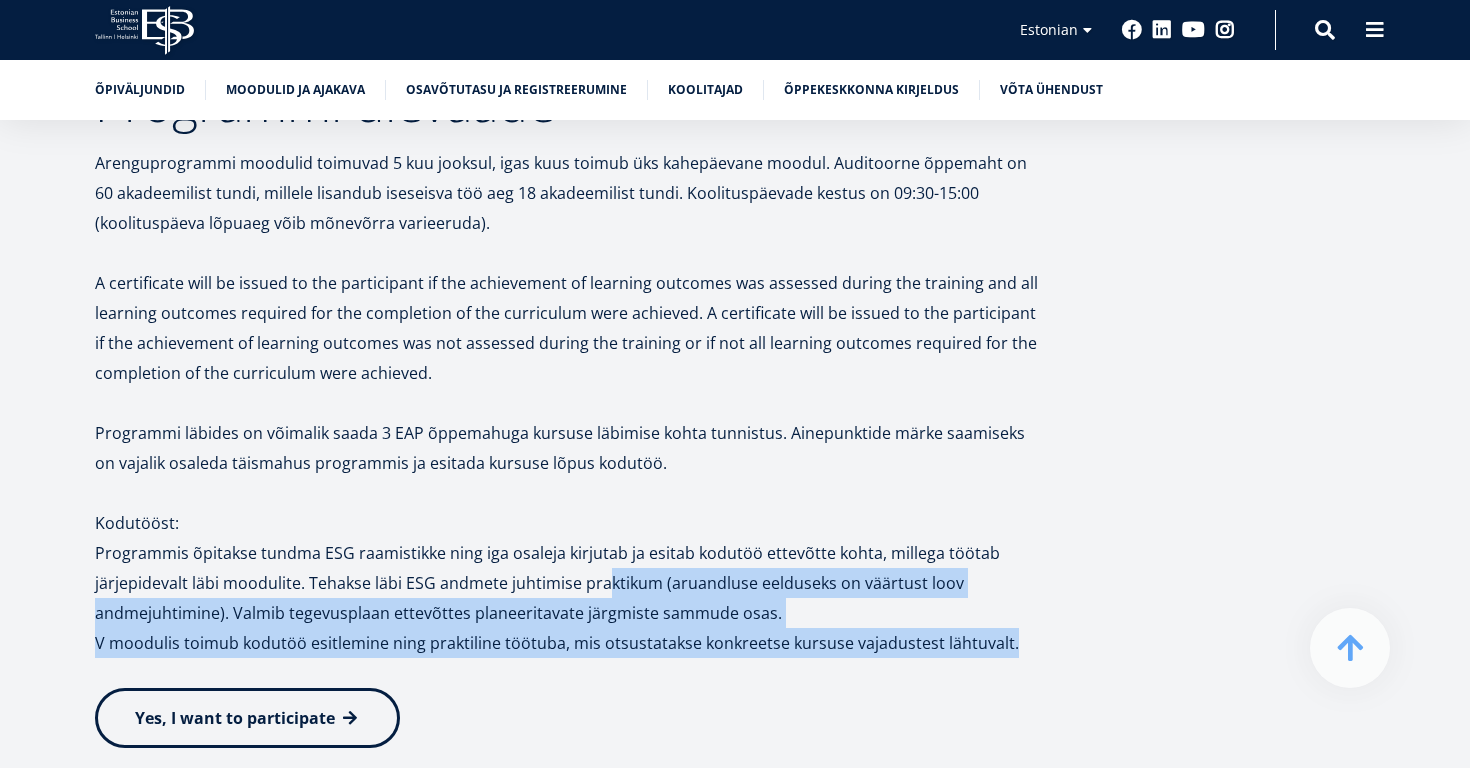 click on "Programmis õpitakse tundma ESG raamistikke ning iga osaleja kirjutab ja esitab kodutöö ettevõtte kohta, millega töötab järjepidevalt läbi moodulite. Tehakse läbi ESG andmete juhtimise praktikum (aruandluse eelduseks on väärtust loov andmejuhtimine). Valmib tegevusplaan ettevõttes planeeritavate järgmiste sammude osas." at bounding box center [570, 583] 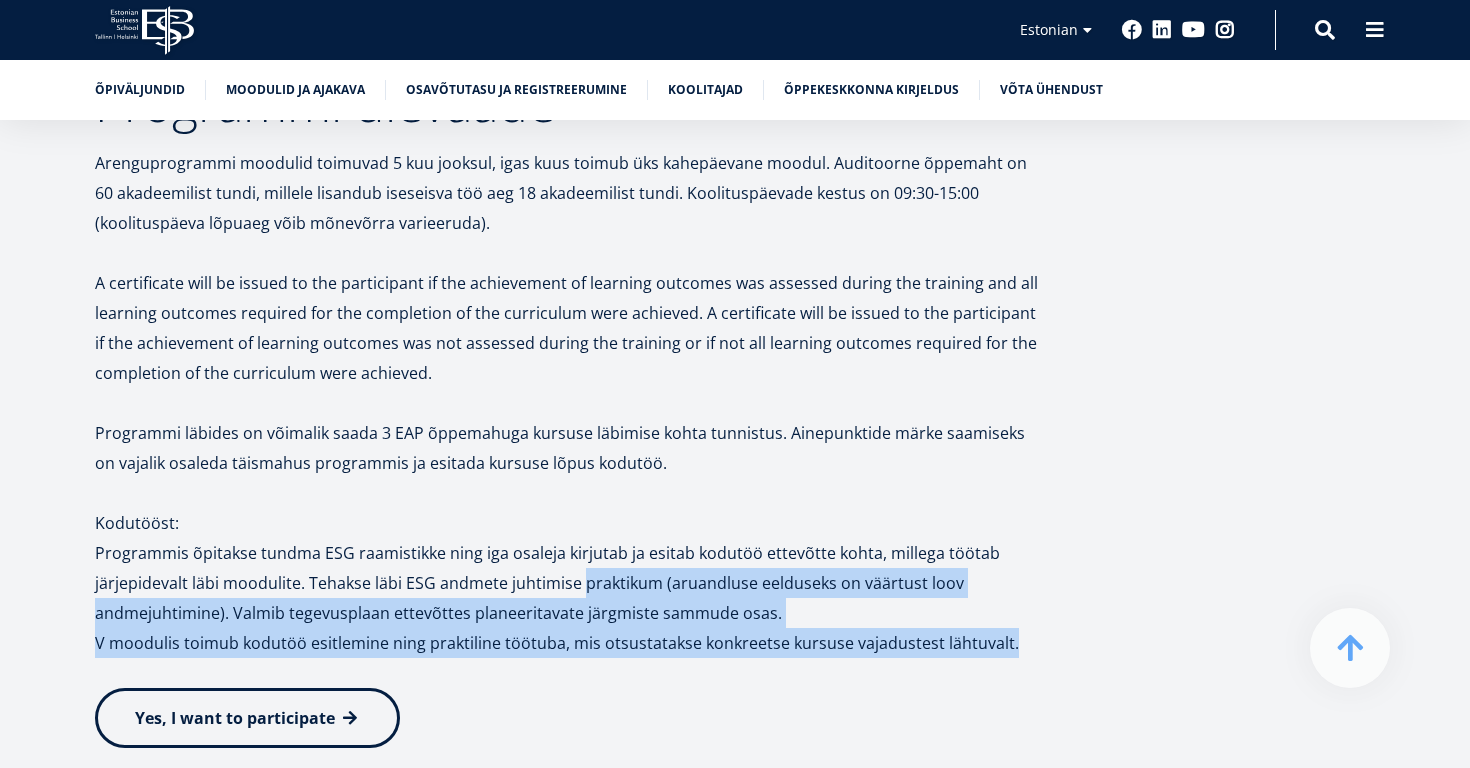 drag, startPoint x: 602, startPoint y: 465, endPoint x: 1033, endPoint y: 526, distance: 435.2953 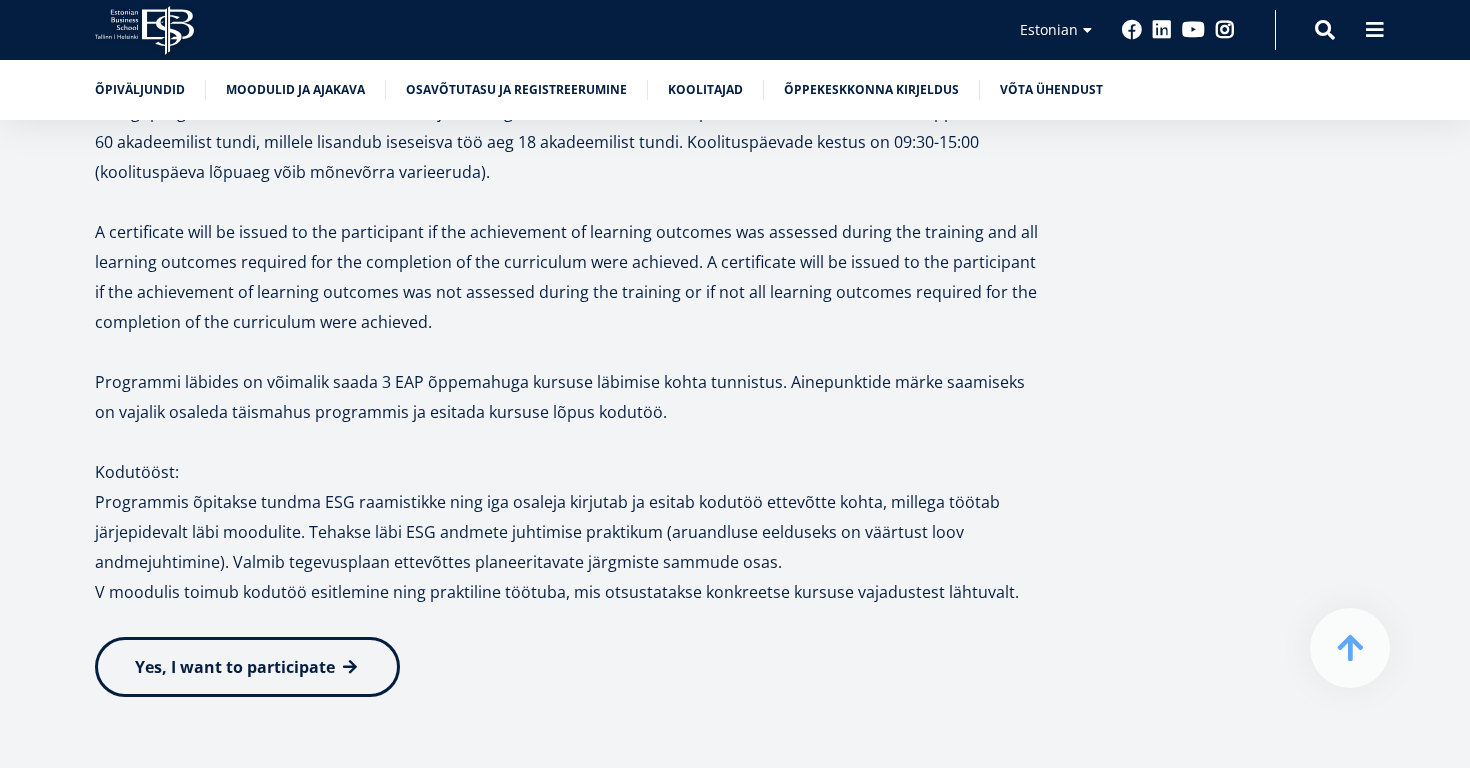 scroll, scrollTop: 2719, scrollLeft: 0, axis: vertical 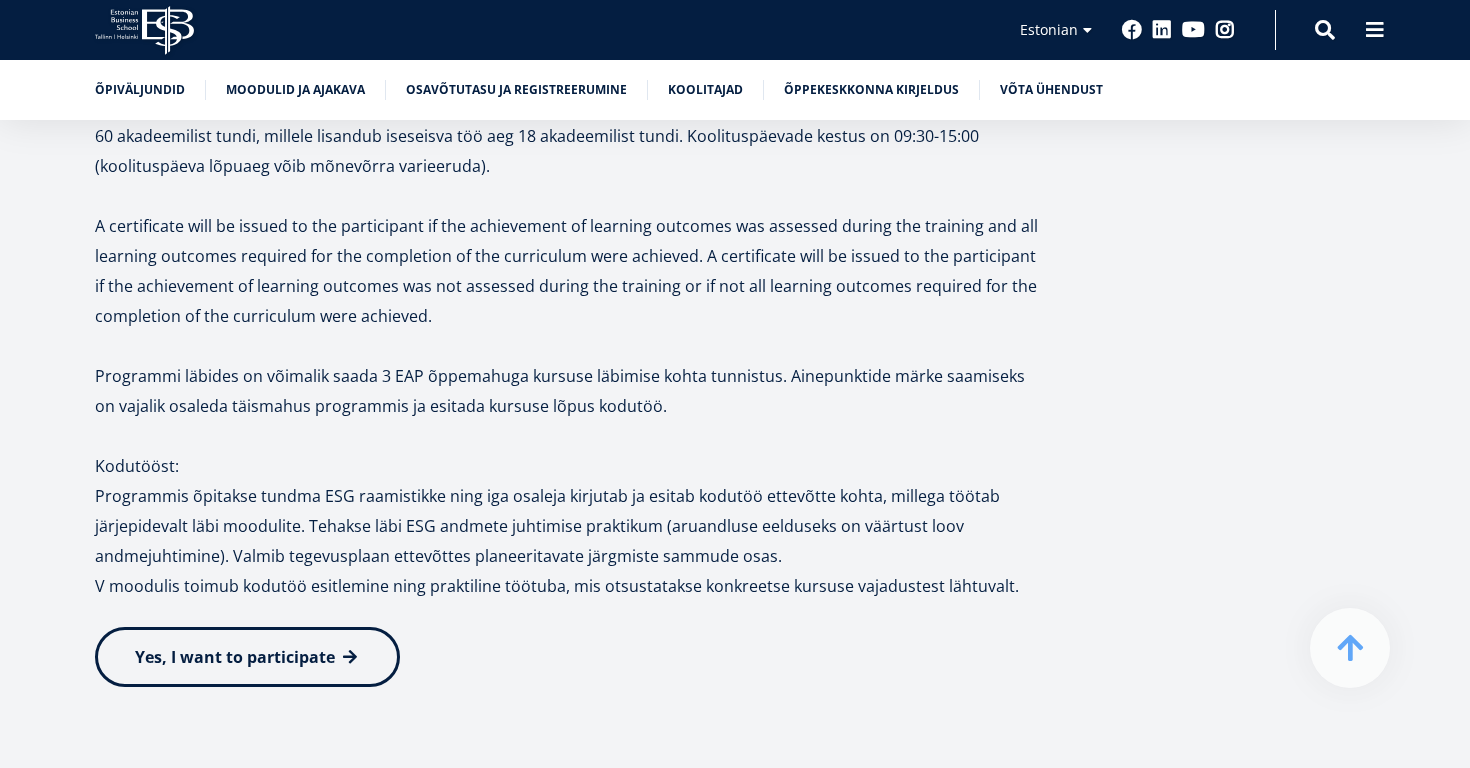 click on "Yes, I want to participate" at bounding box center (247, 657) 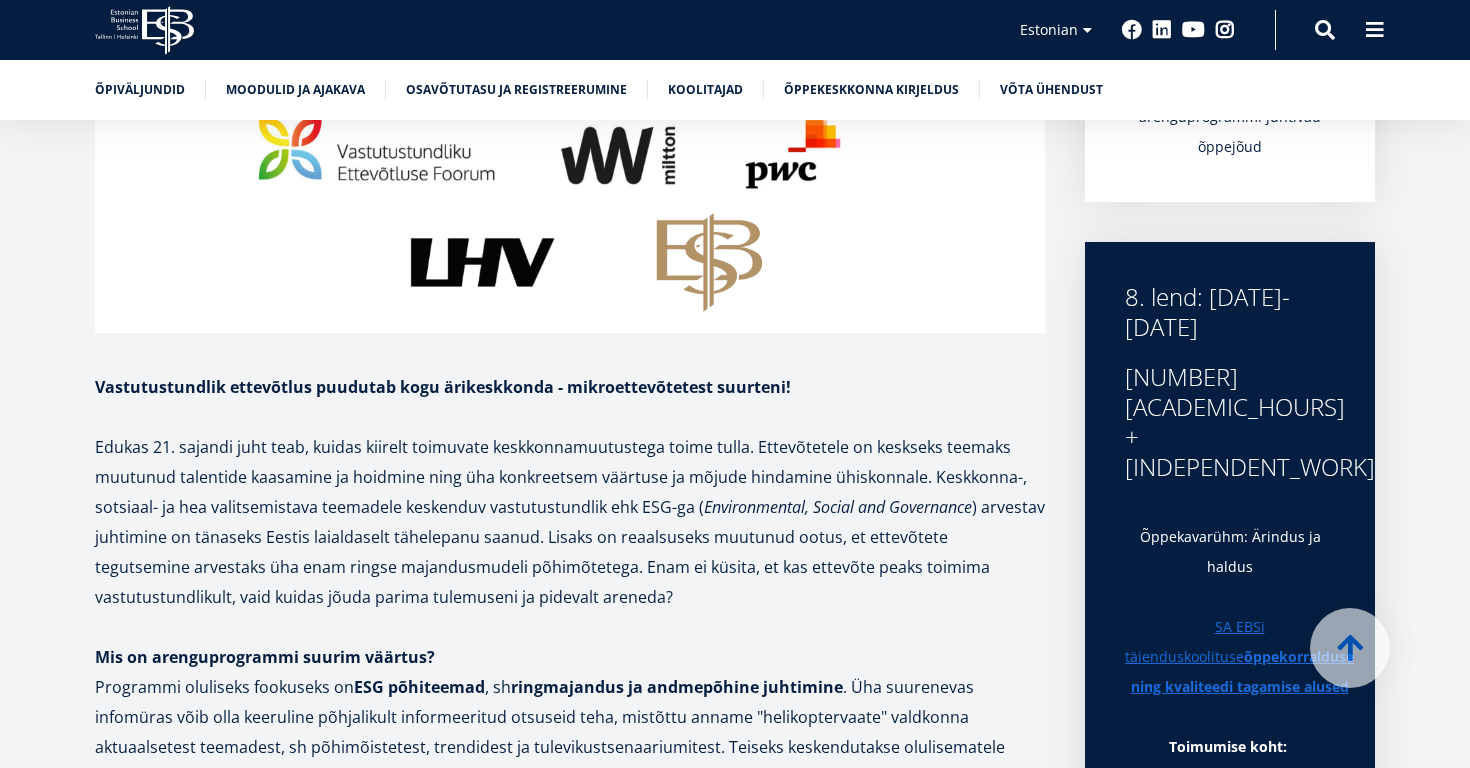 scroll, scrollTop: 662, scrollLeft: 0, axis: vertical 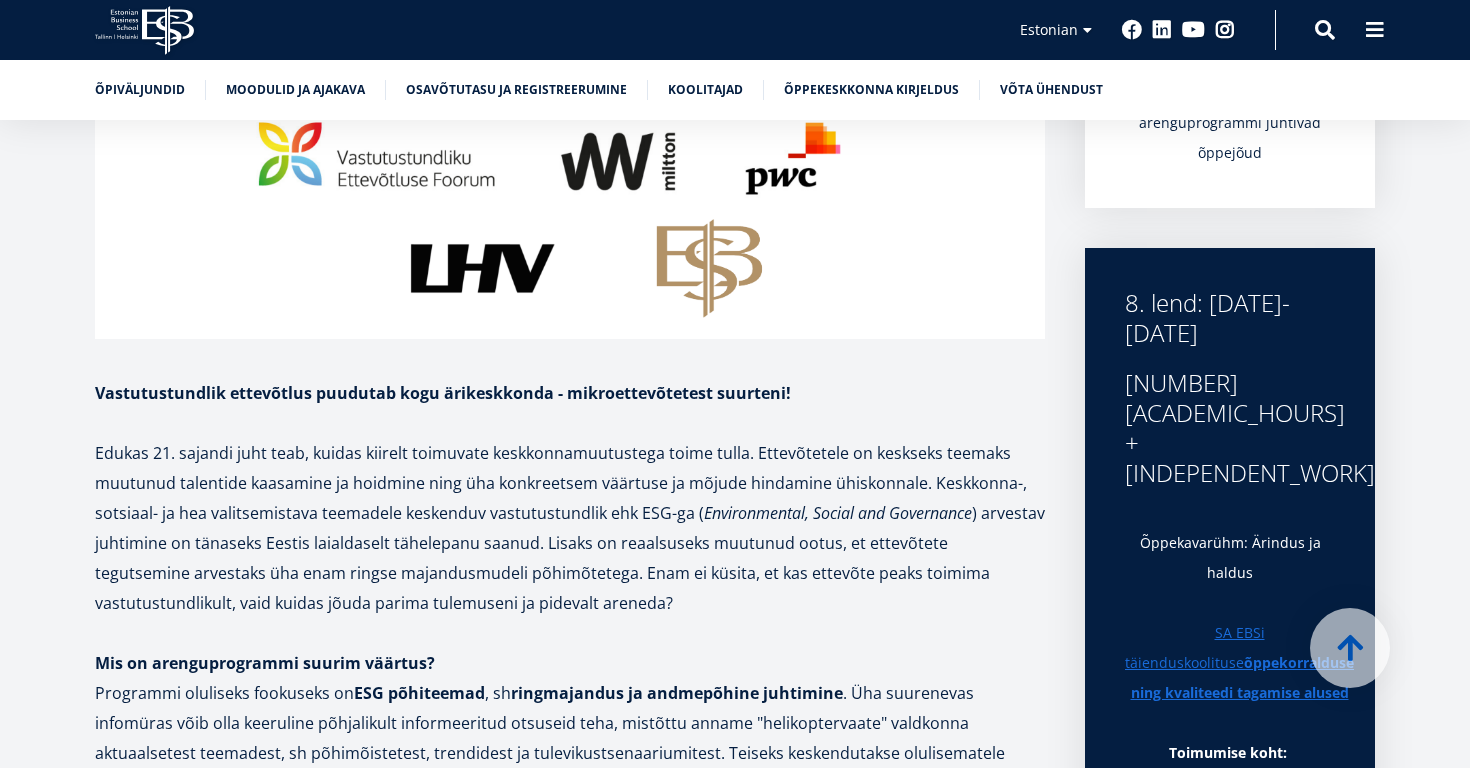 drag, startPoint x: 1123, startPoint y: 285, endPoint x: 1195, endPoint y: 344, distance: 93.08598 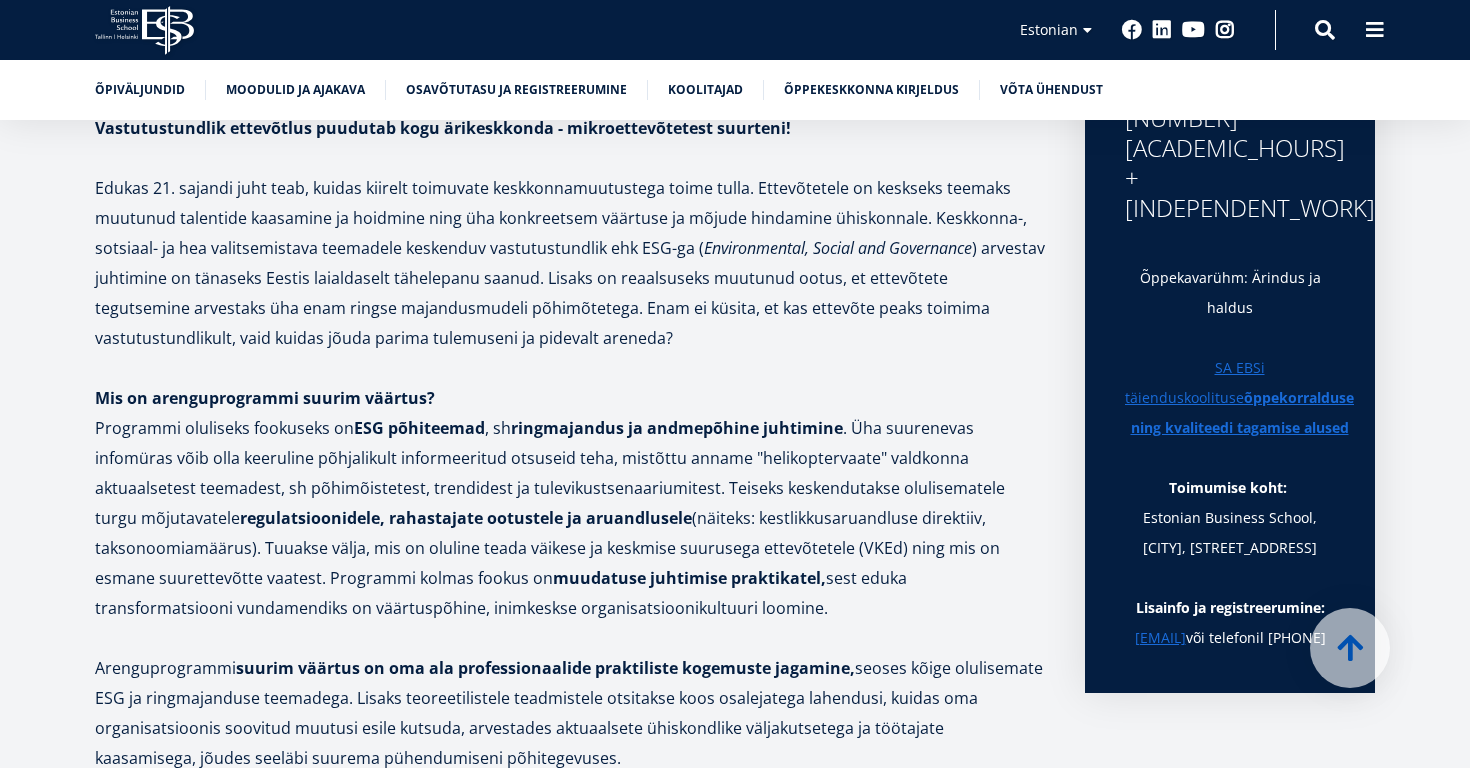 scroll, scrollTop: 929, scrollLeft: 0, axis: vertical 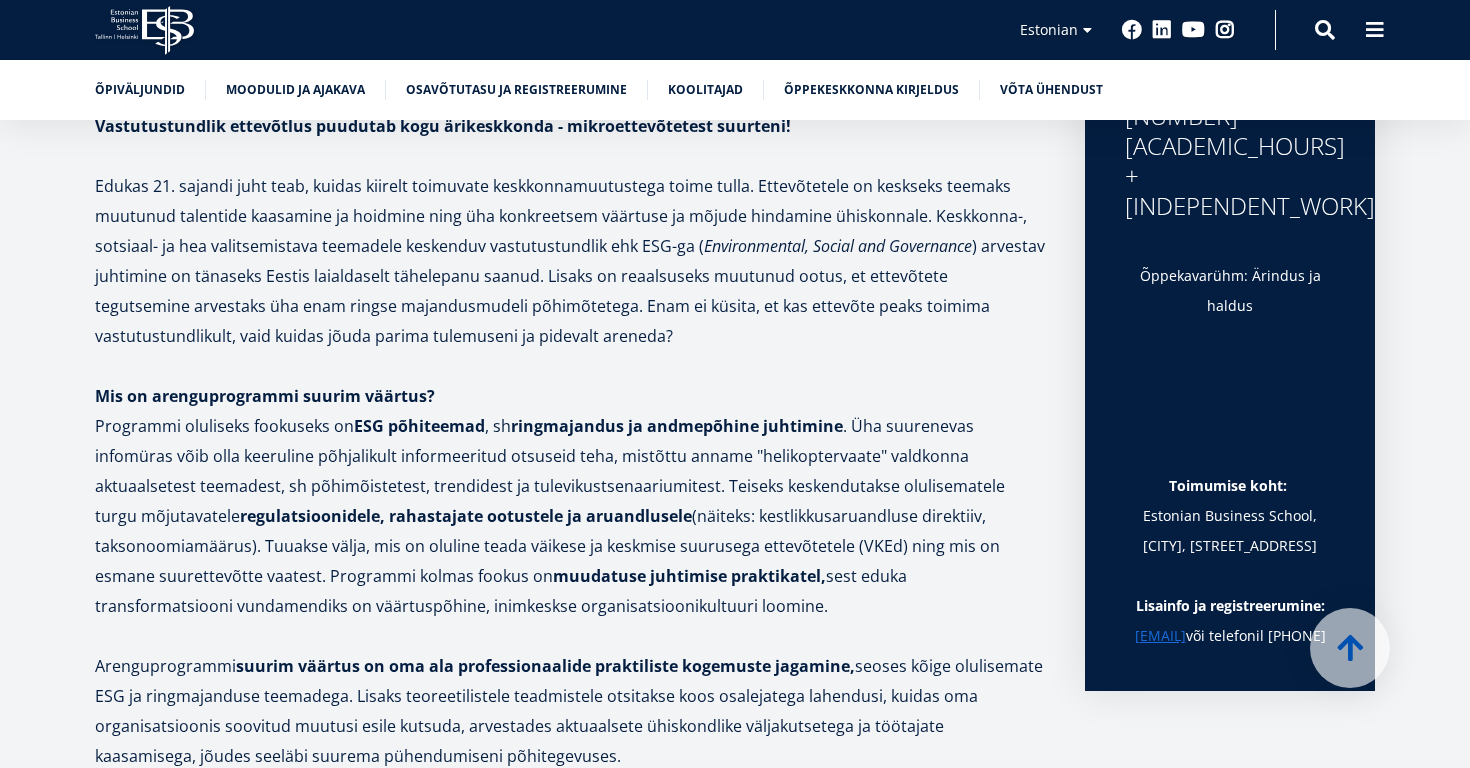 click on "õppekorralduse ning kvaliteedi tagamise alused" at bounding box center (1243, 410) 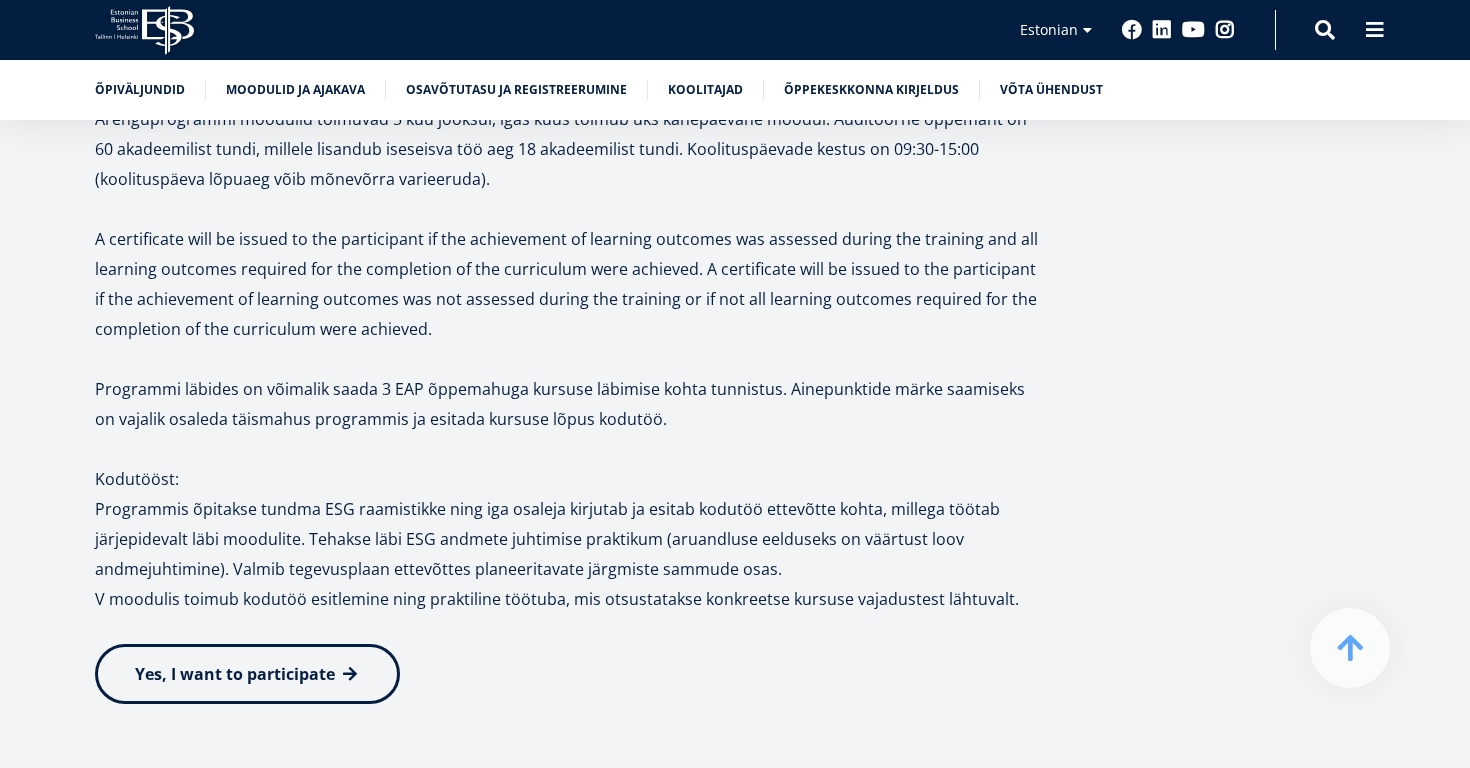 scroll, scrollTop: 2722, scrollLeft: 0, axis: vertical 